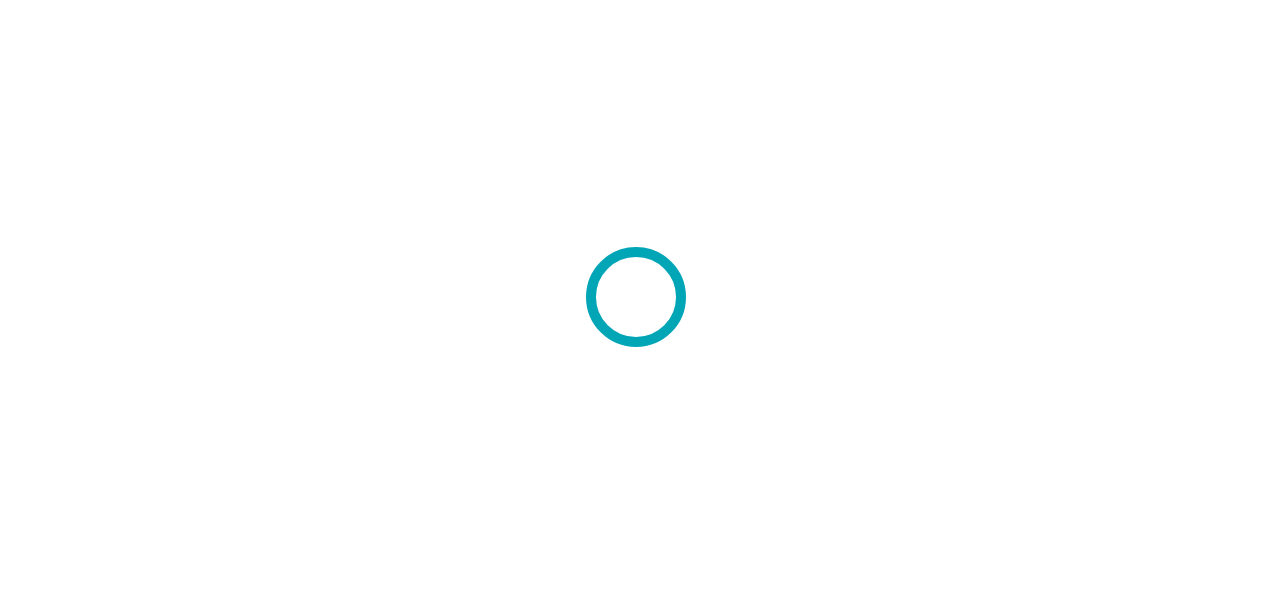 scroll, scrollTop: 0, scrollLeft: 0, axis: both 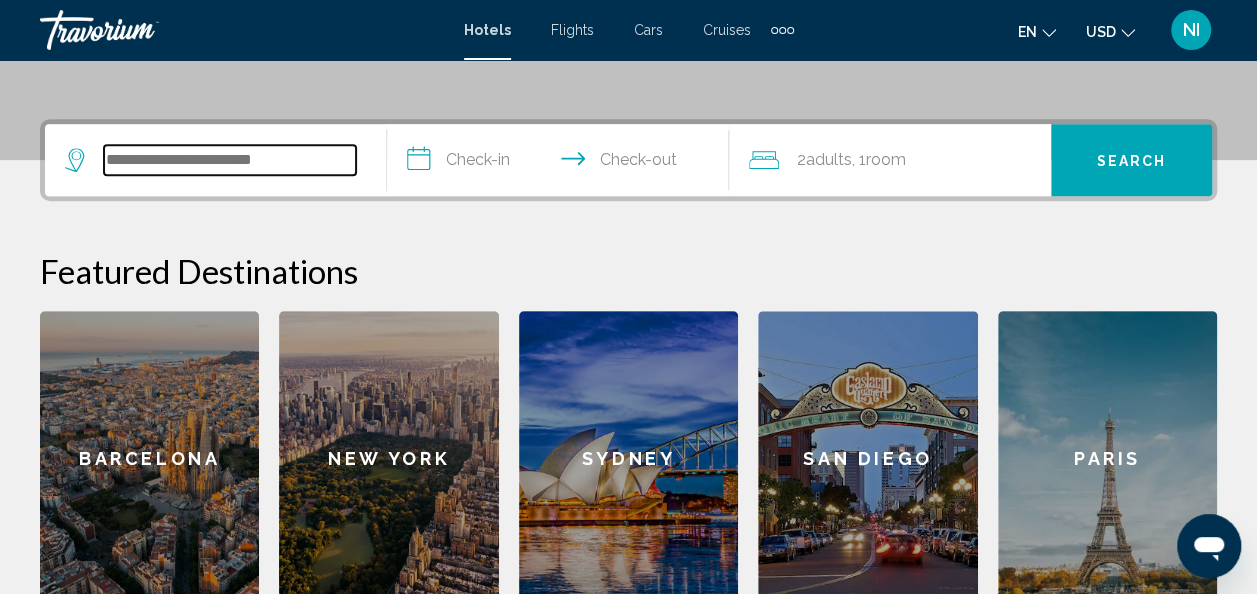 click at bounding box center [230, 160] 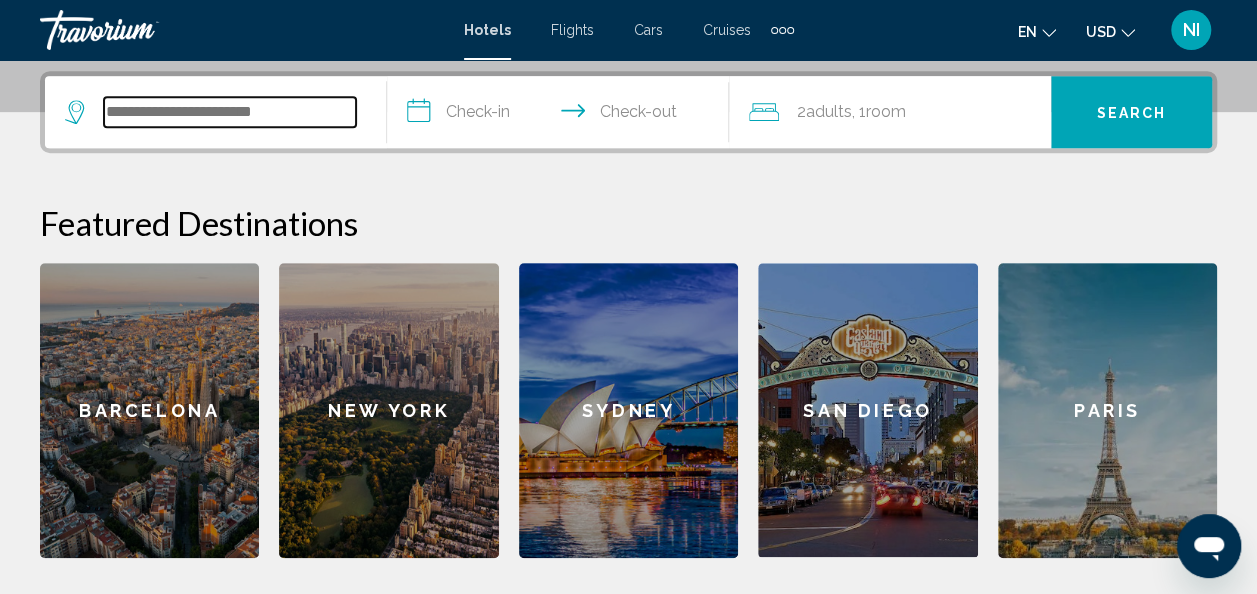 scroll, scrollTop: 494, scrollLeft: 0, axis: vertical 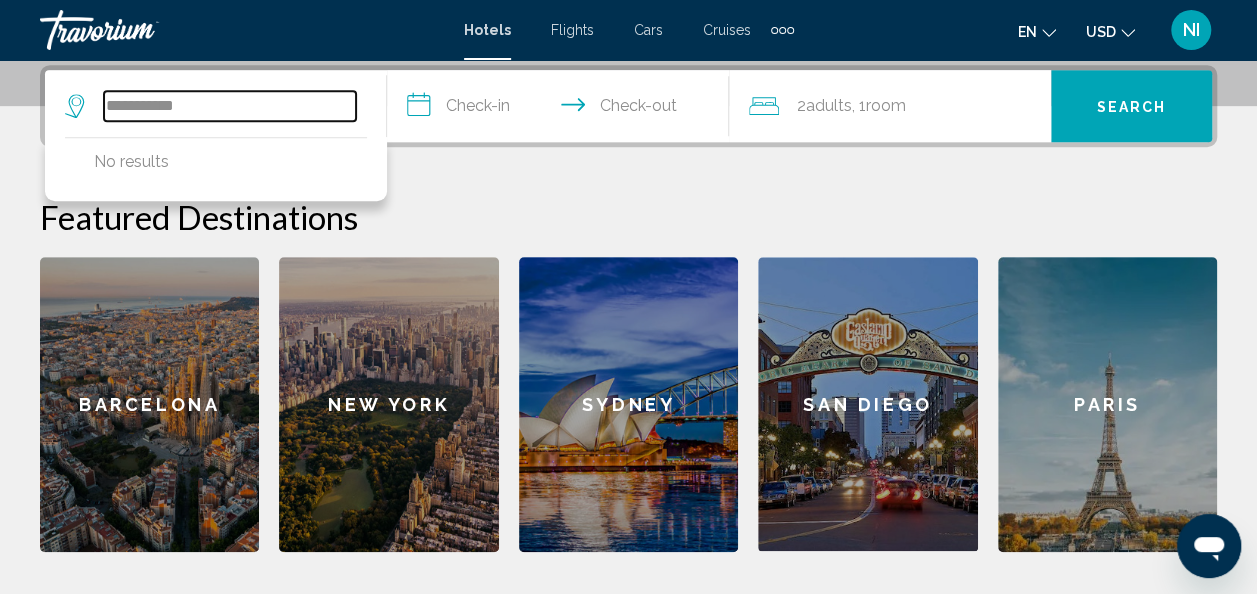 type on "**********" 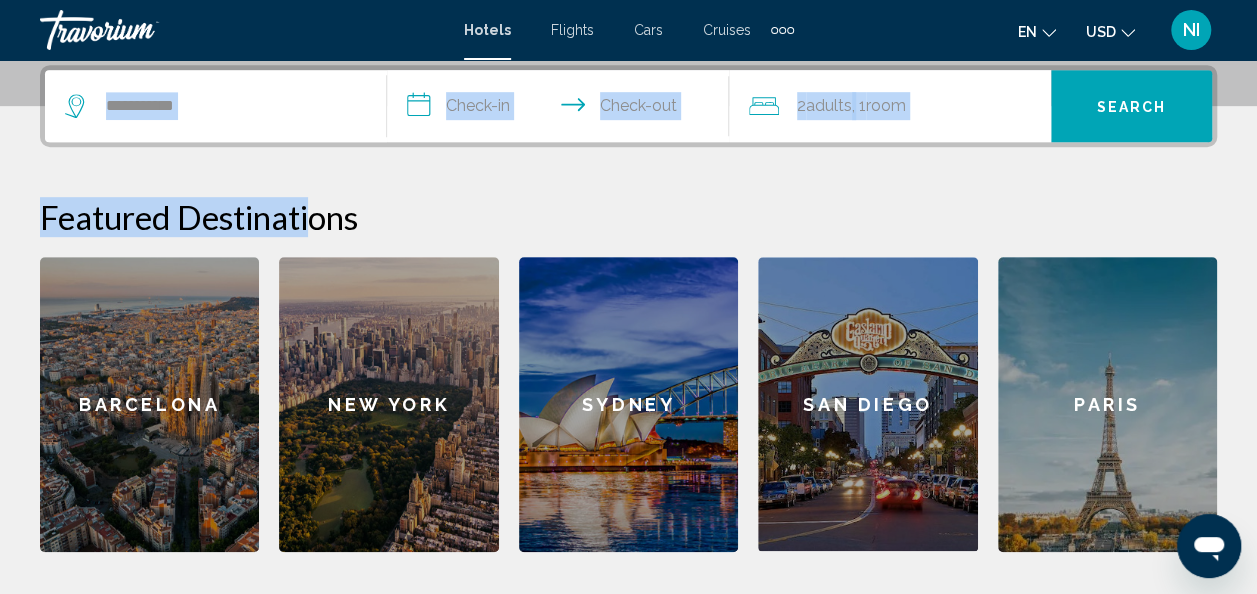 drag, startPoint x: 258, startPoint y: 142, endPoint x: 335, endPoint y: 195, distance: 93.47727 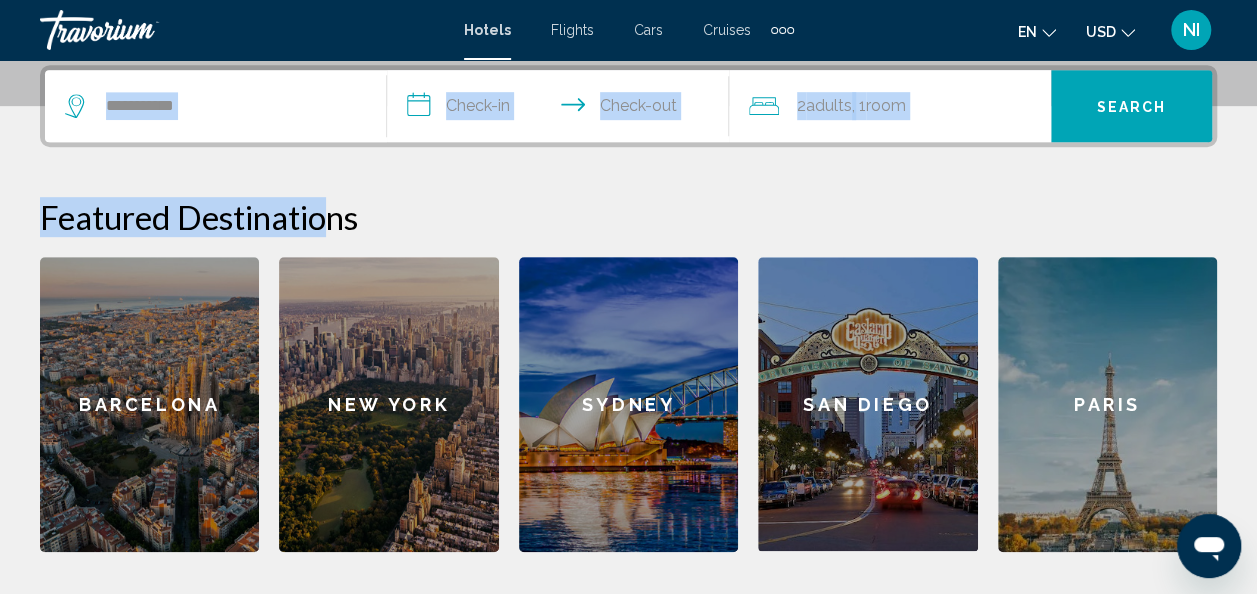 click on "**********" at bounding box center (562, 109) 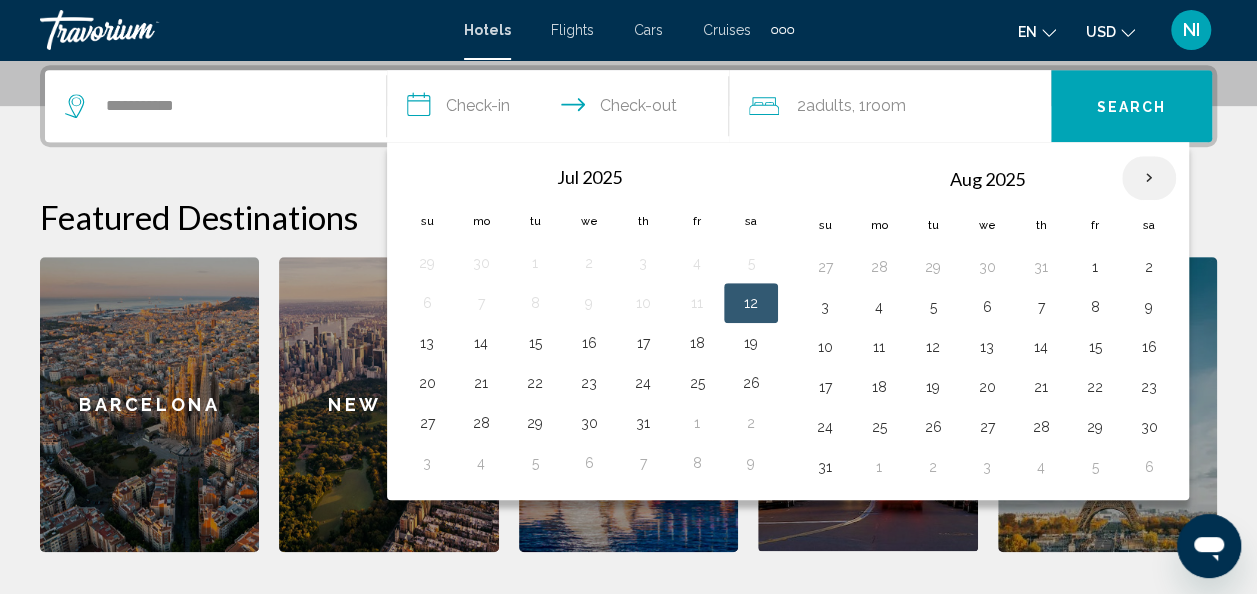 click at bounding box center [1149, 178] 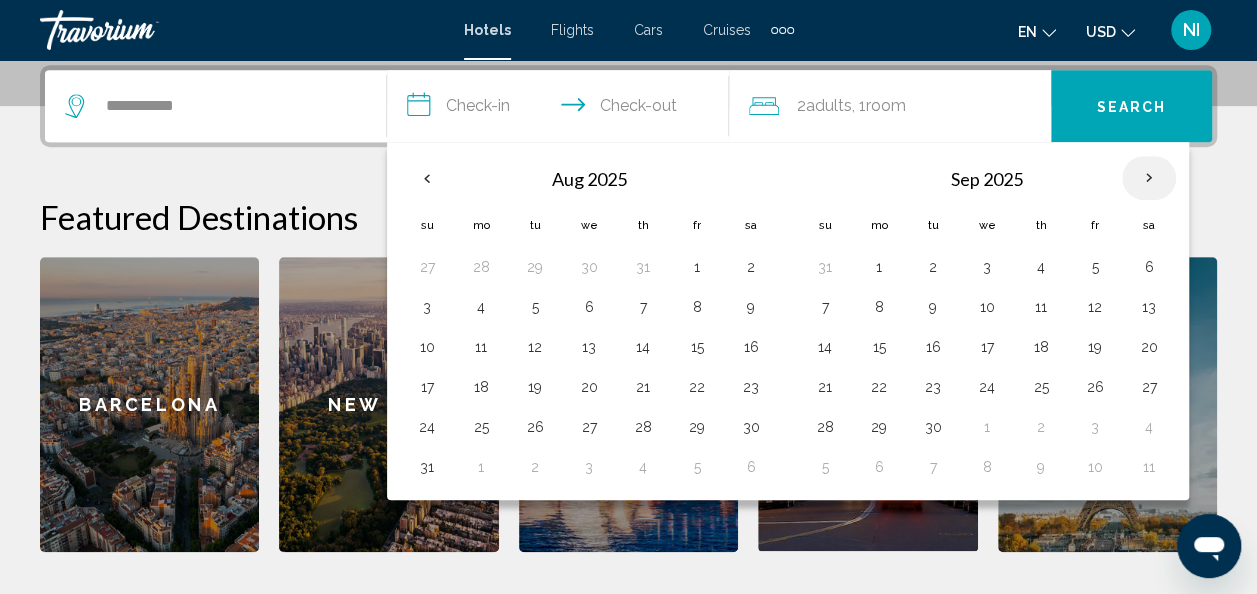 click at bounding box center [1149, 178] 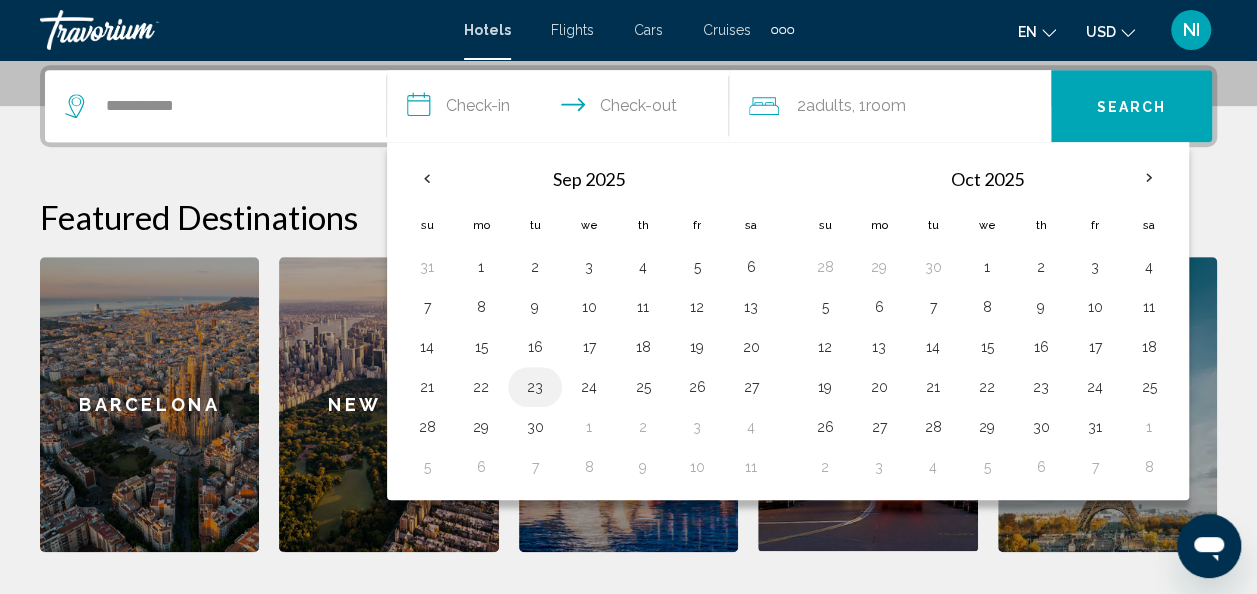 click on "23" at bounding box center (535, 387) 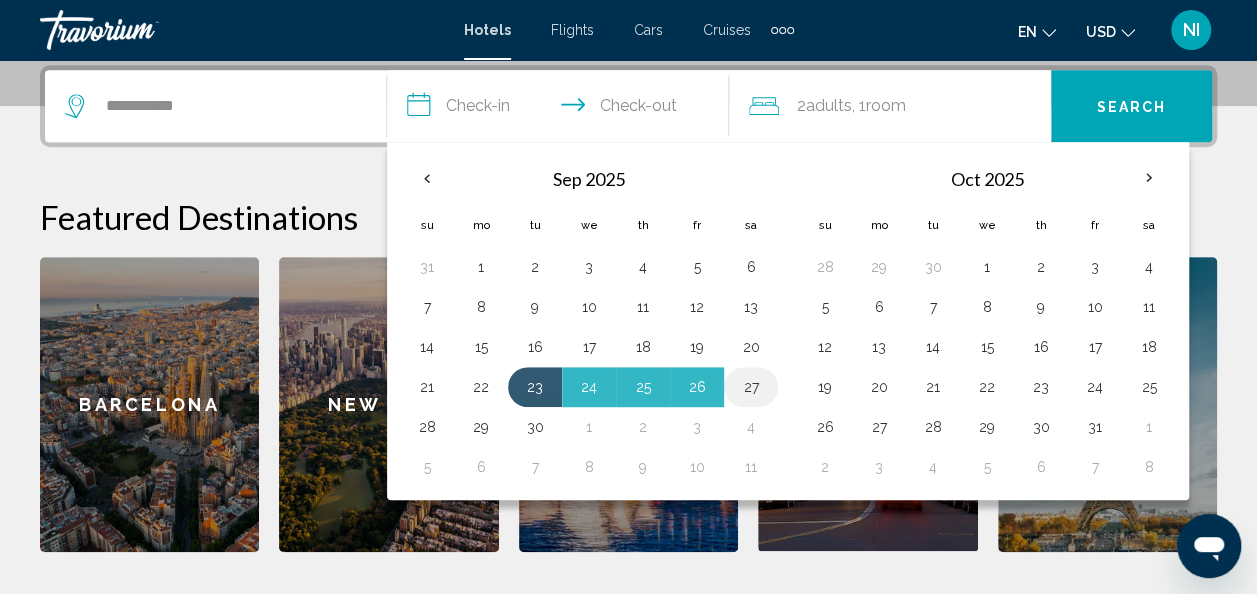 click on "27" at bounding box center (751, 387) 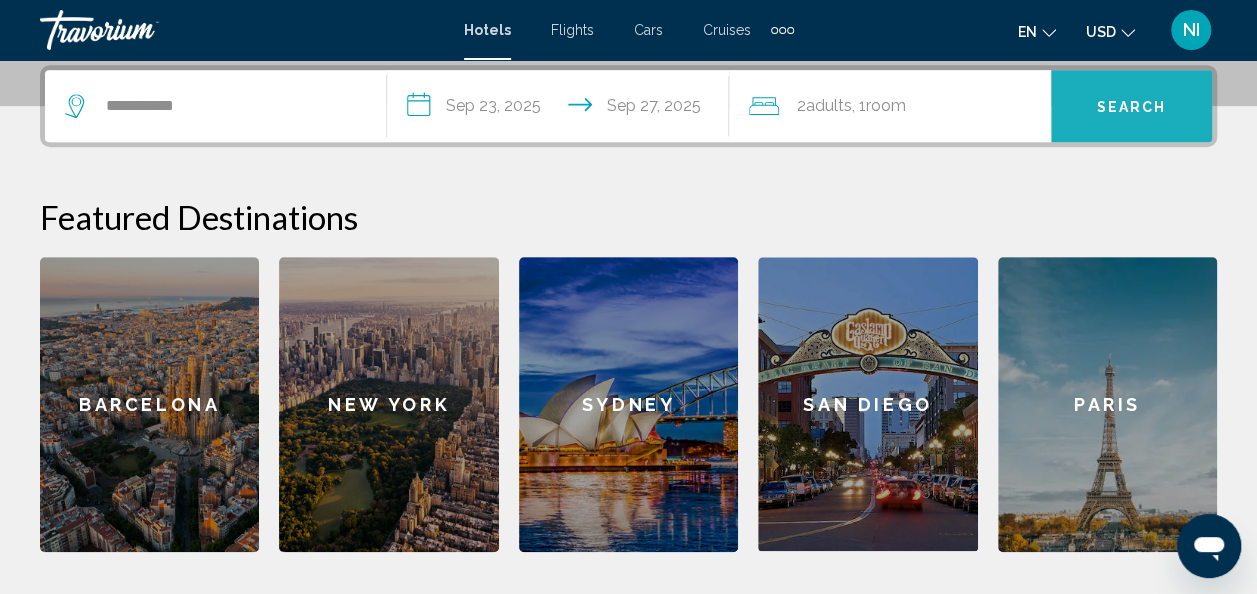 click on "Search" at bounding box center [1132, 107] 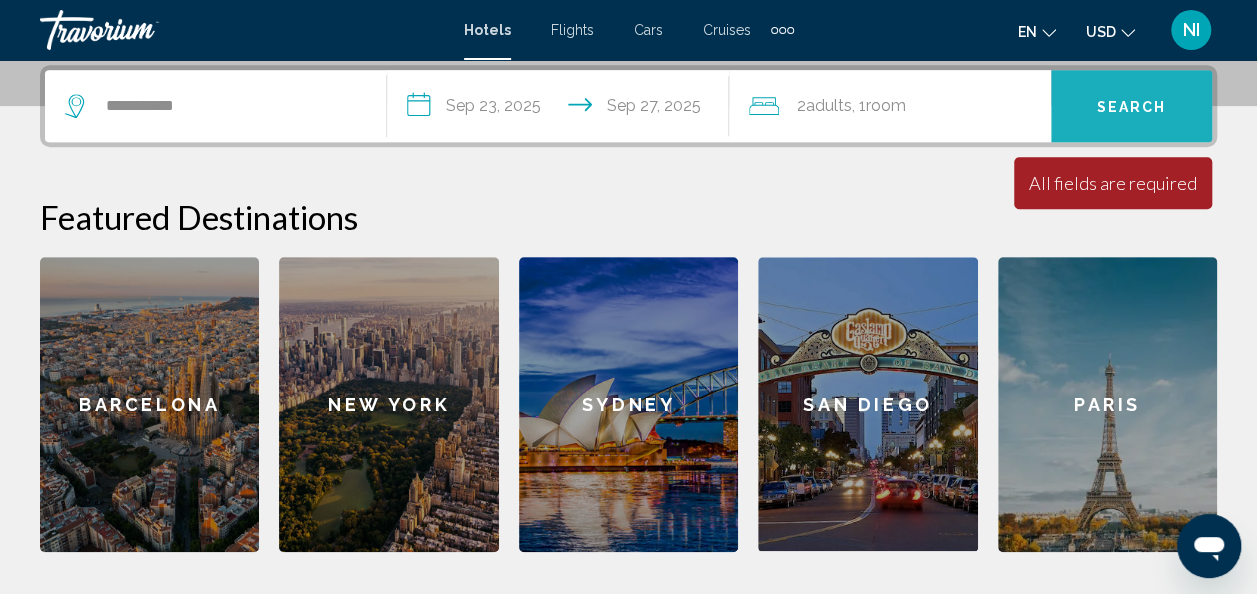 click on "Search" at bounding box center (1132, 107) 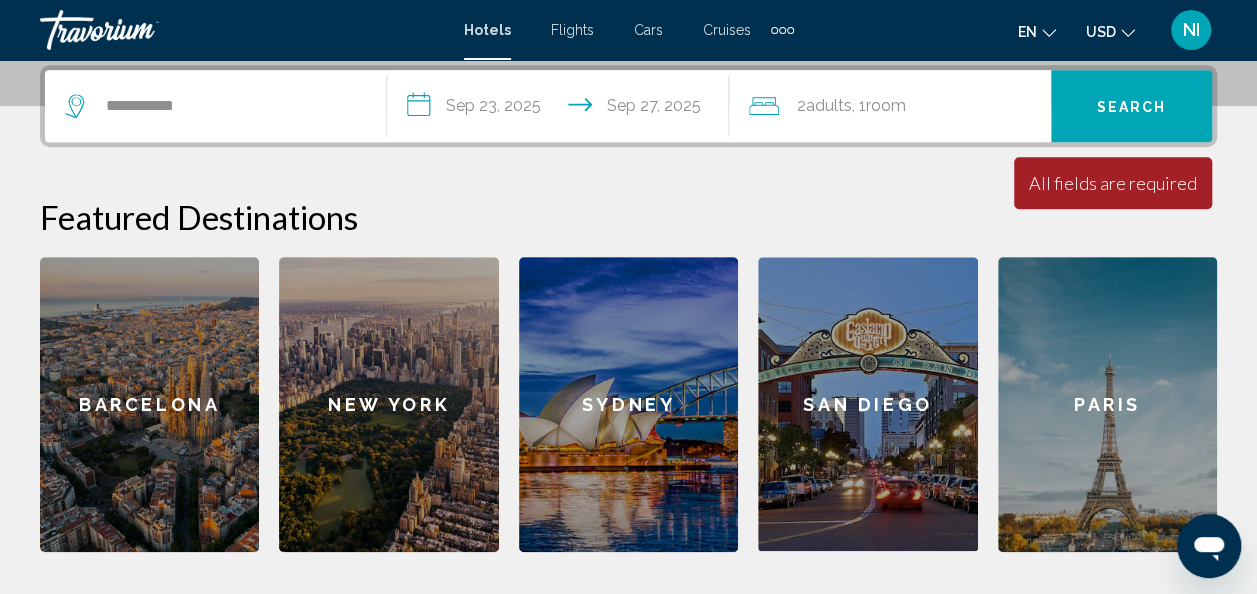 click on "All fields are required" at bounding box center [1113, 183] 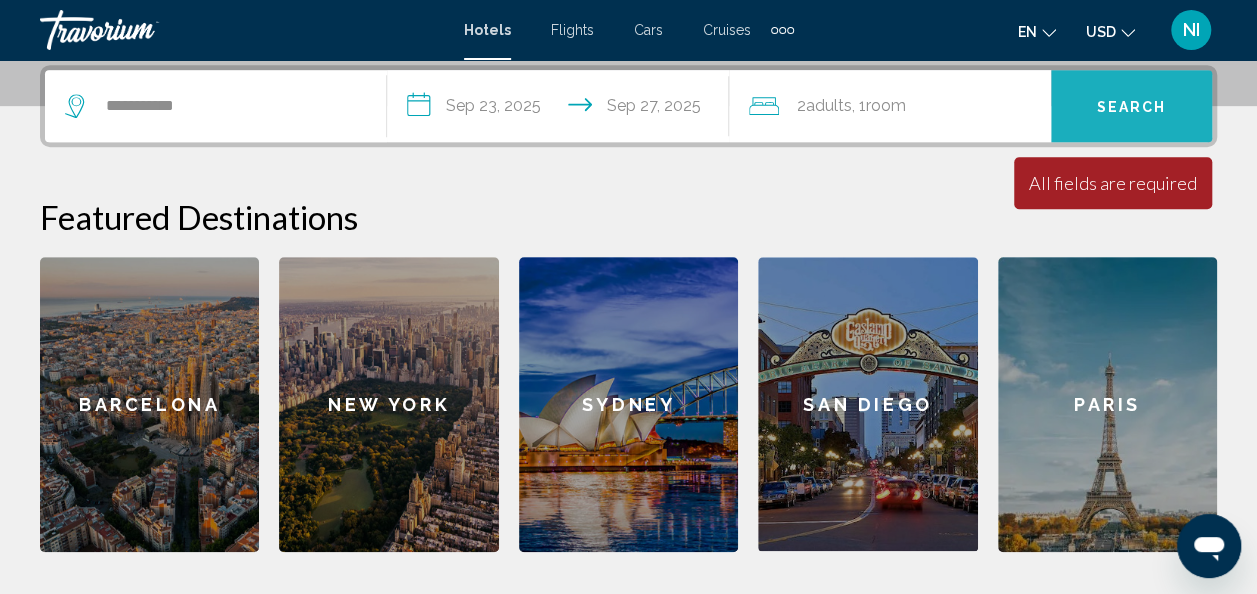click on "Search" at bounding box center [1132, 107] 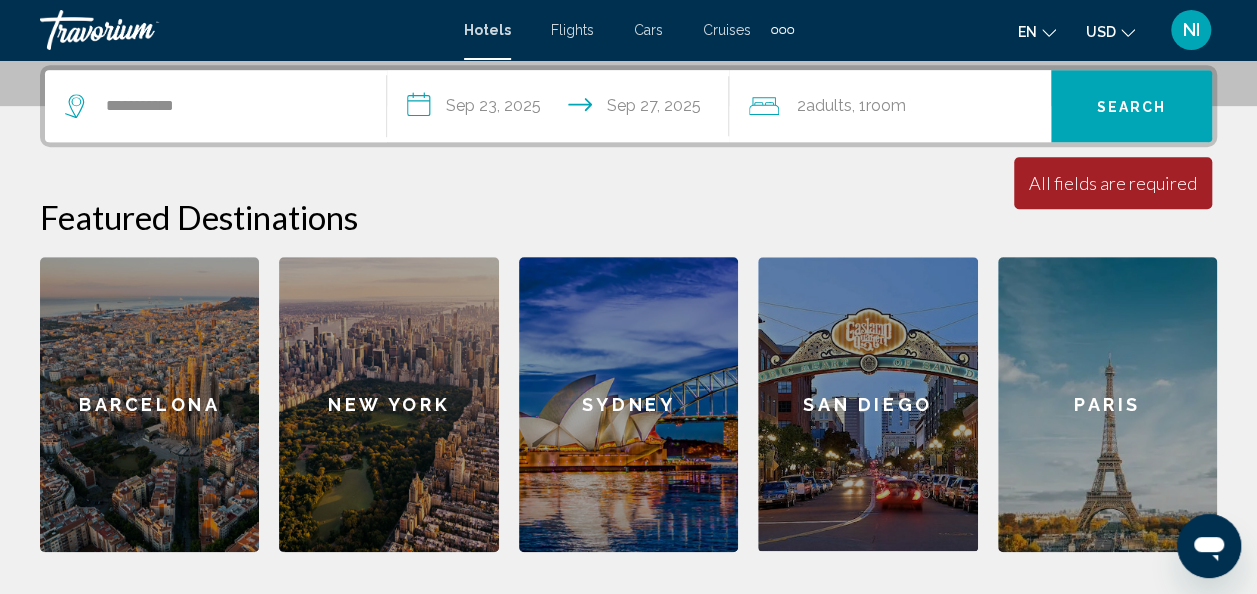 click on ", 1  Room rooms" 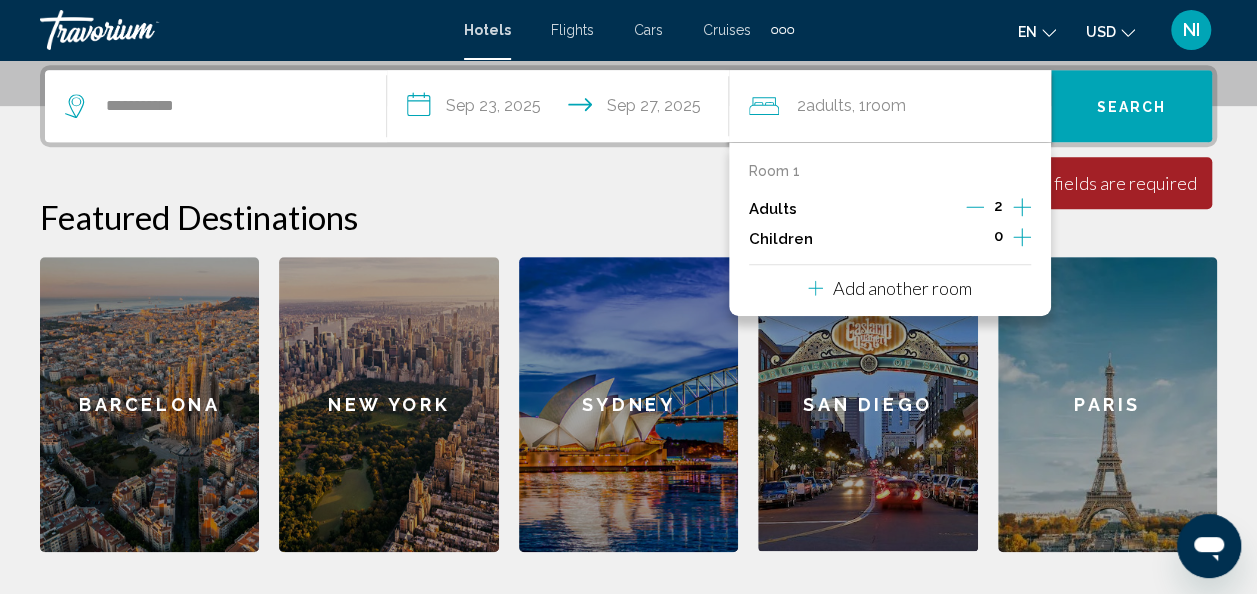 click on ", 1  Room rooms" 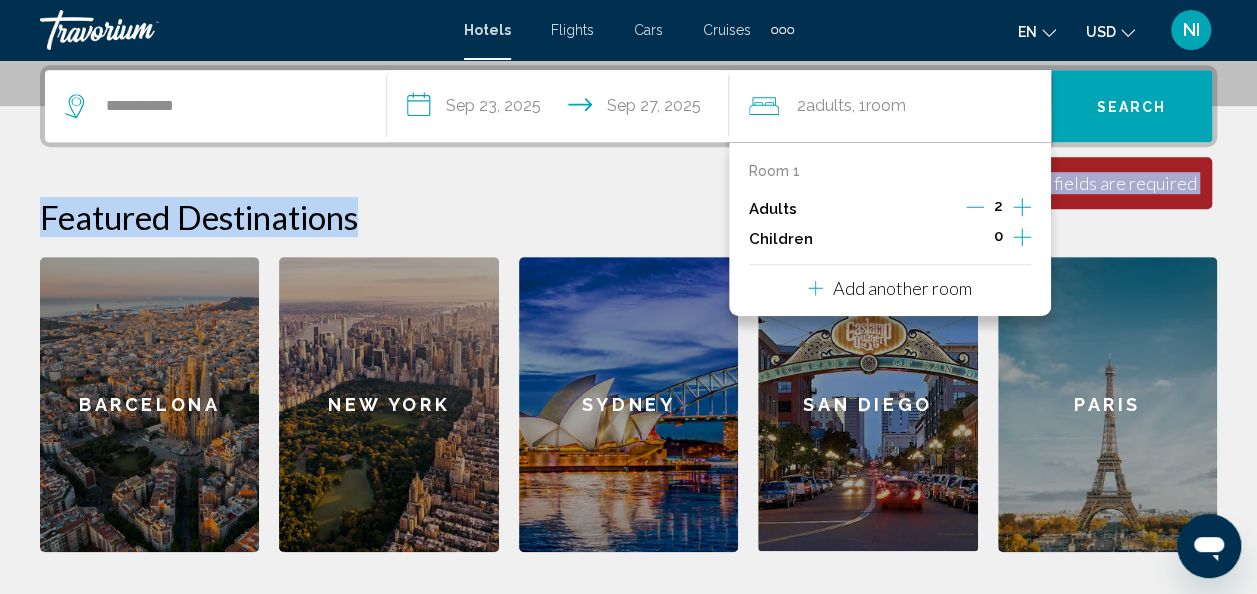 drag, startPoint x: 1236, startPoint y: 182, endPoint x: 1138, endPoint y: 94, distance: 131.7118 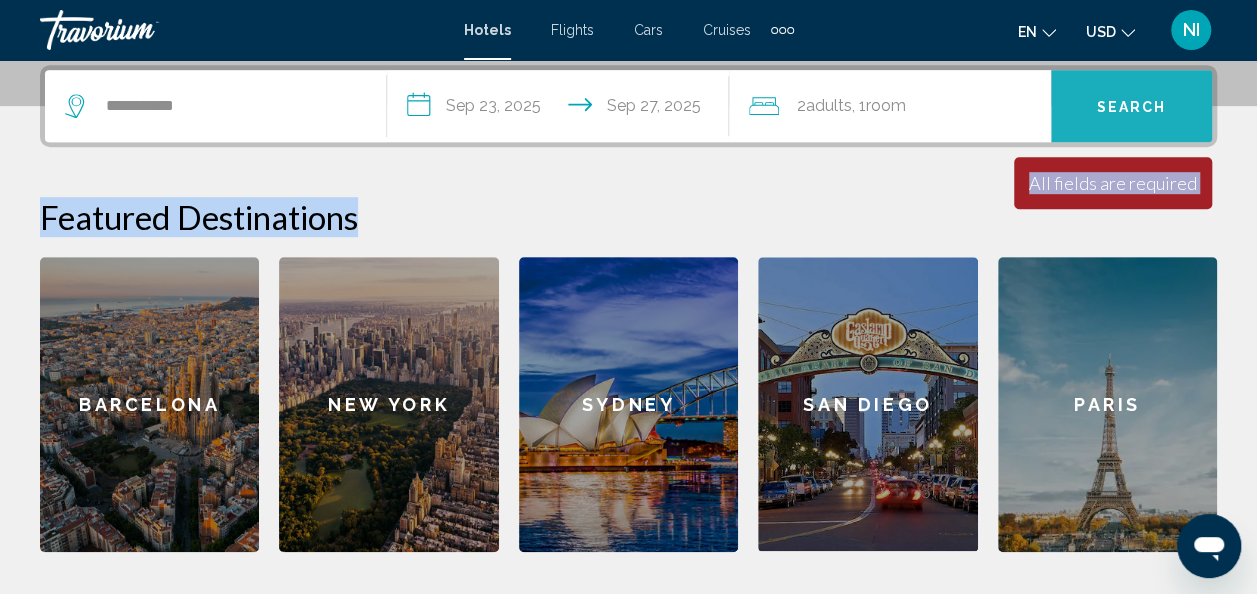 click on "Search" at bounding box center [1131, 106] 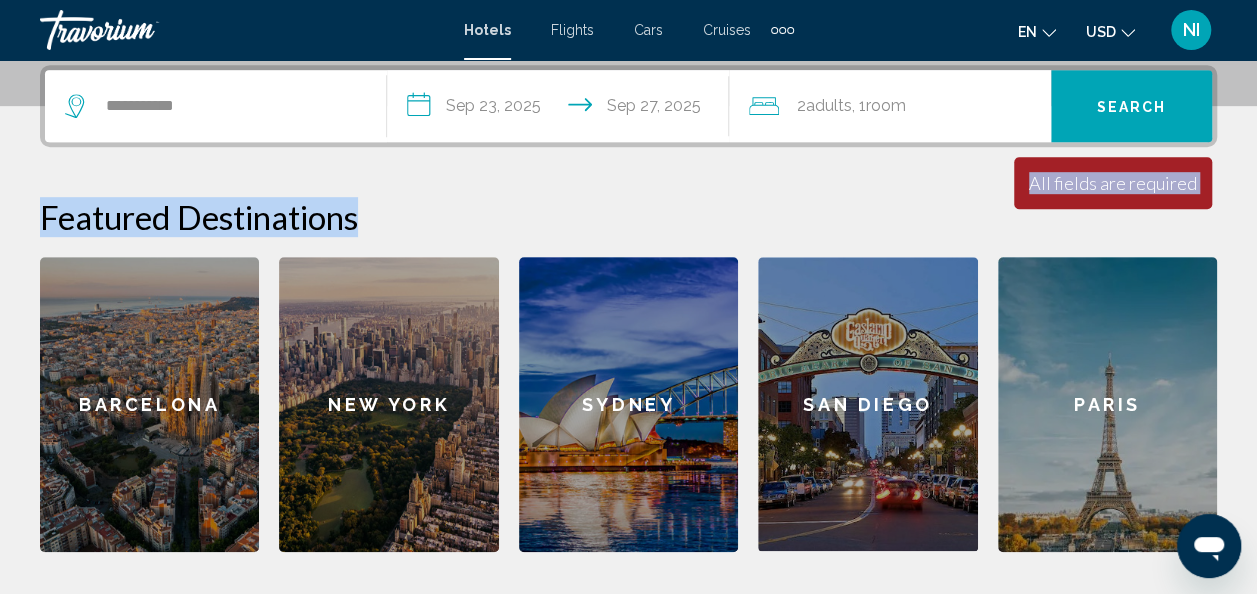 drag, startPoint x: 1138, startPoint y: 94, endPoint x: 0, endPoint y: 210, distance: 1143.8969 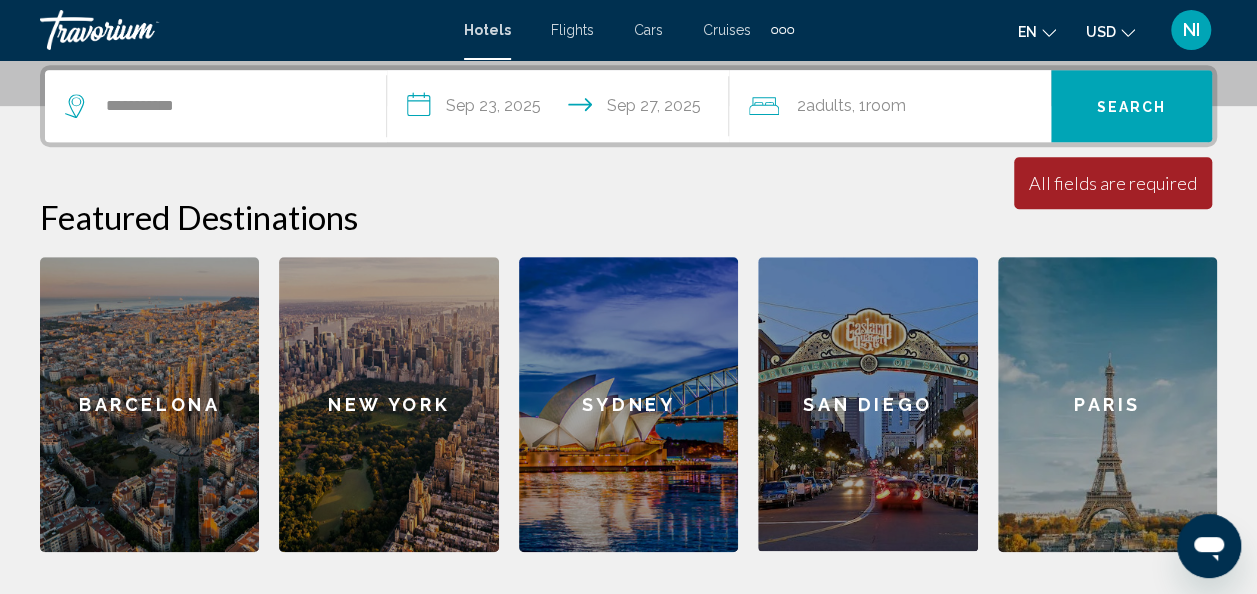 click on "**********" at bounding box center (215, 106) 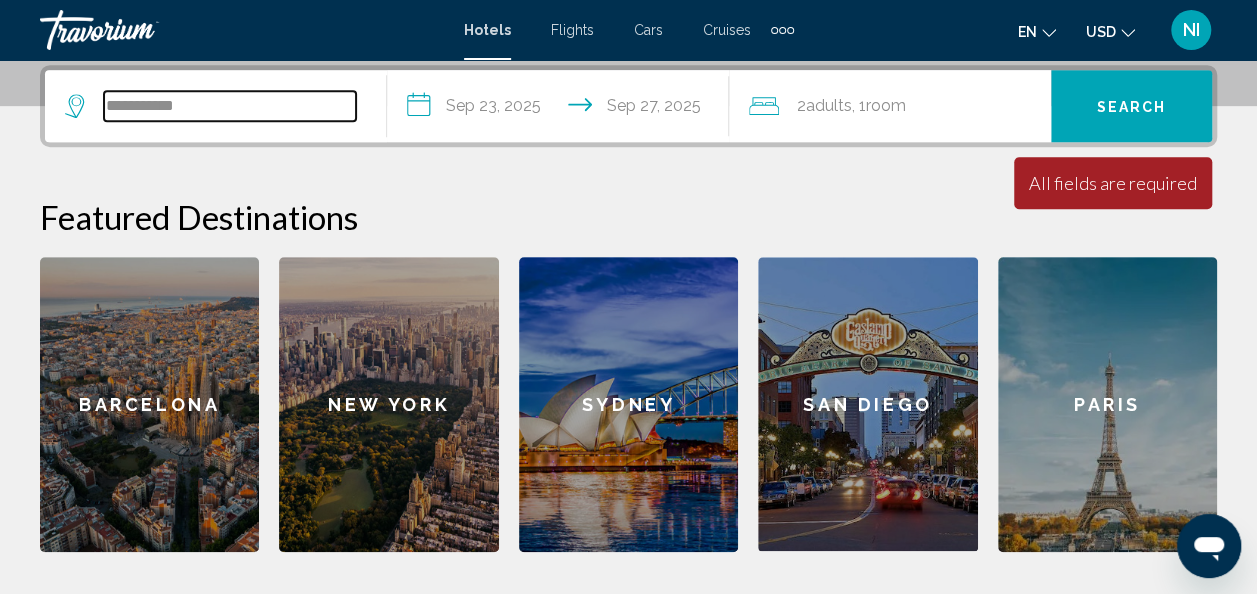 click on "**********" at bounding box center [230, 106] 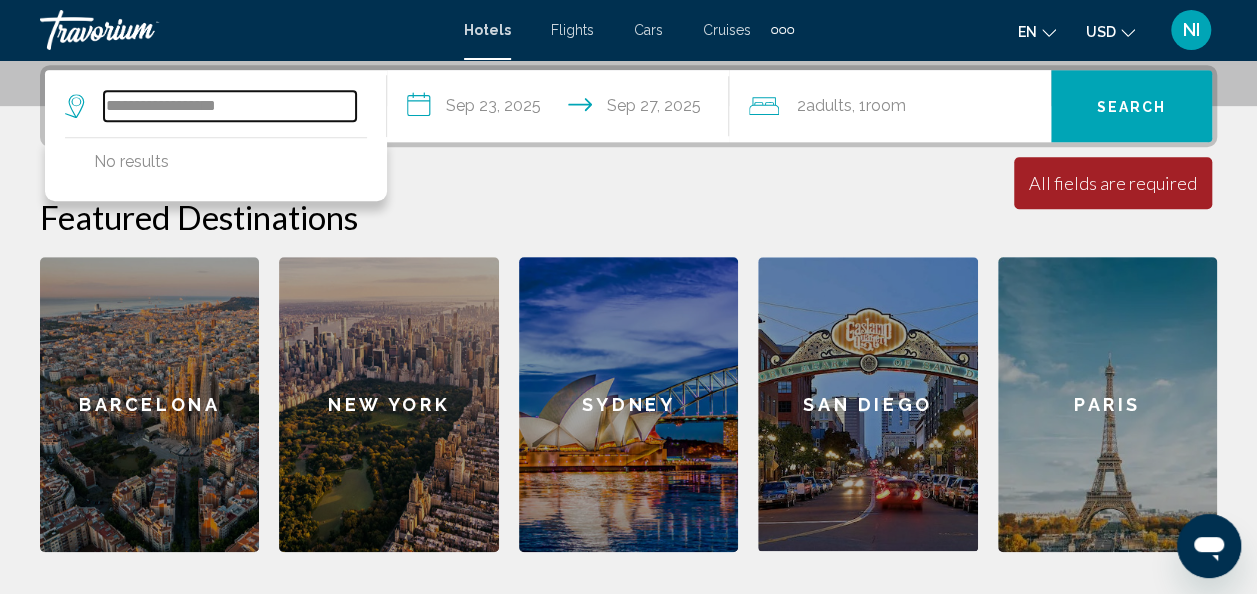 type on "**********" 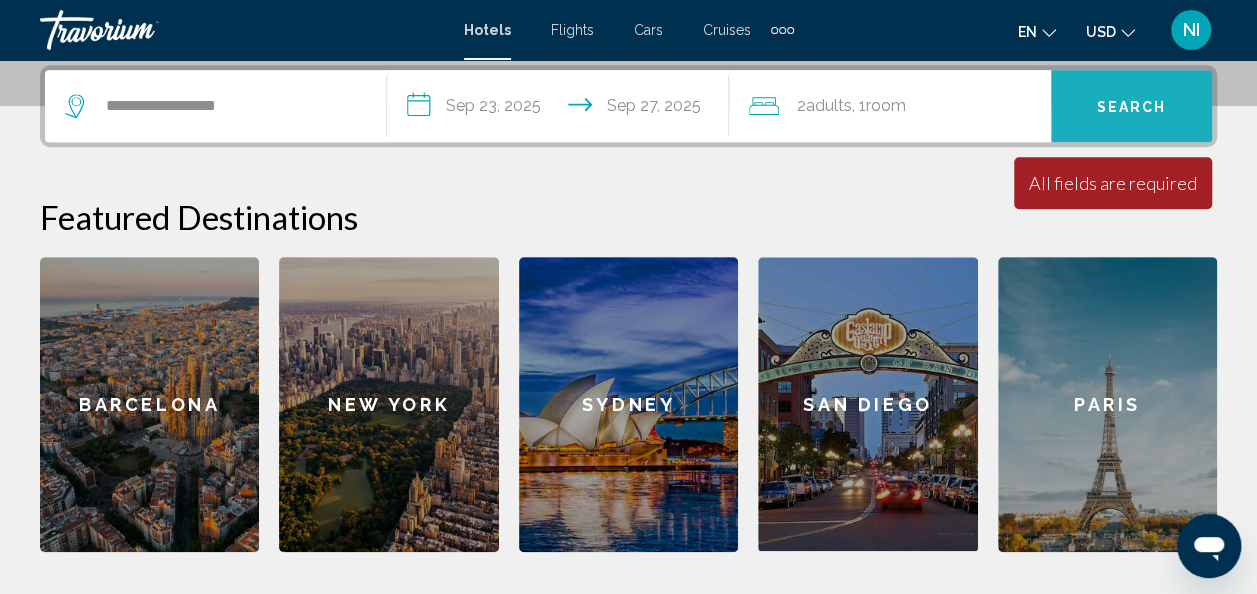 click on "Search" at bounding box center (1131, 106) 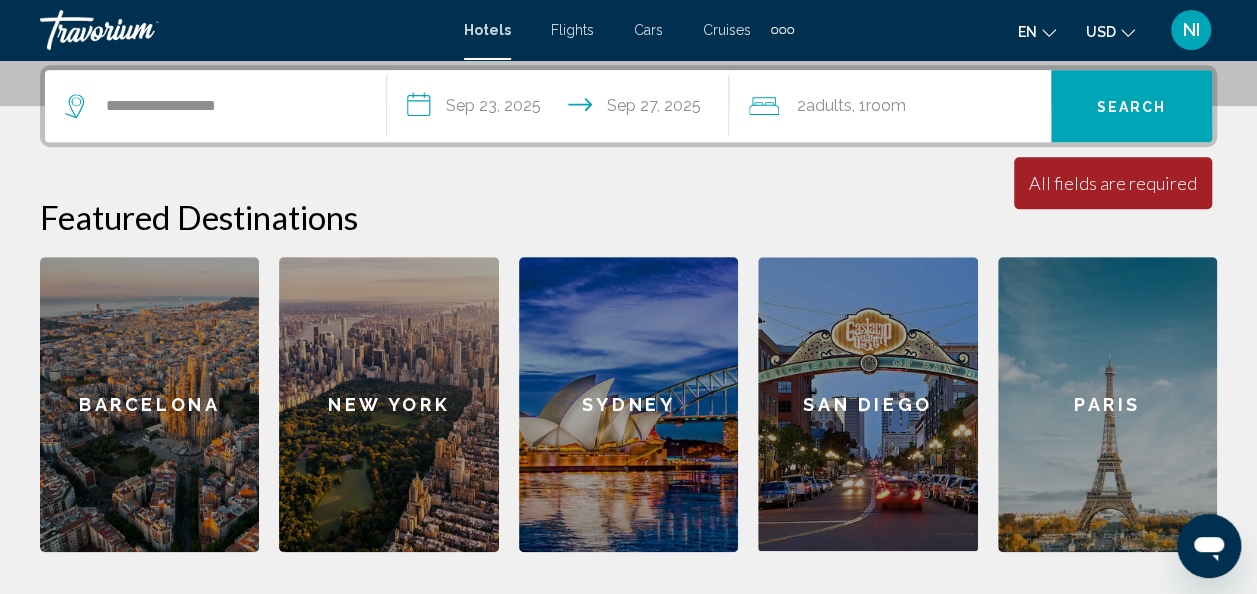 click on "Search" at bounding box center (1131, 106) 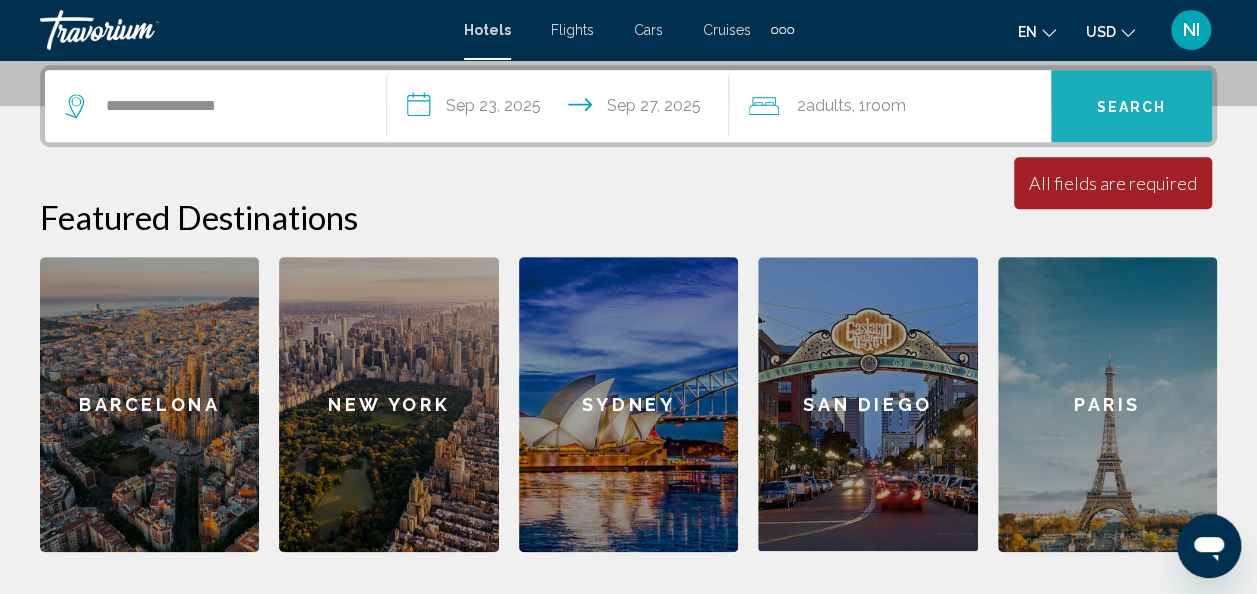 click on "Search" at bounding box center [1131, 106] 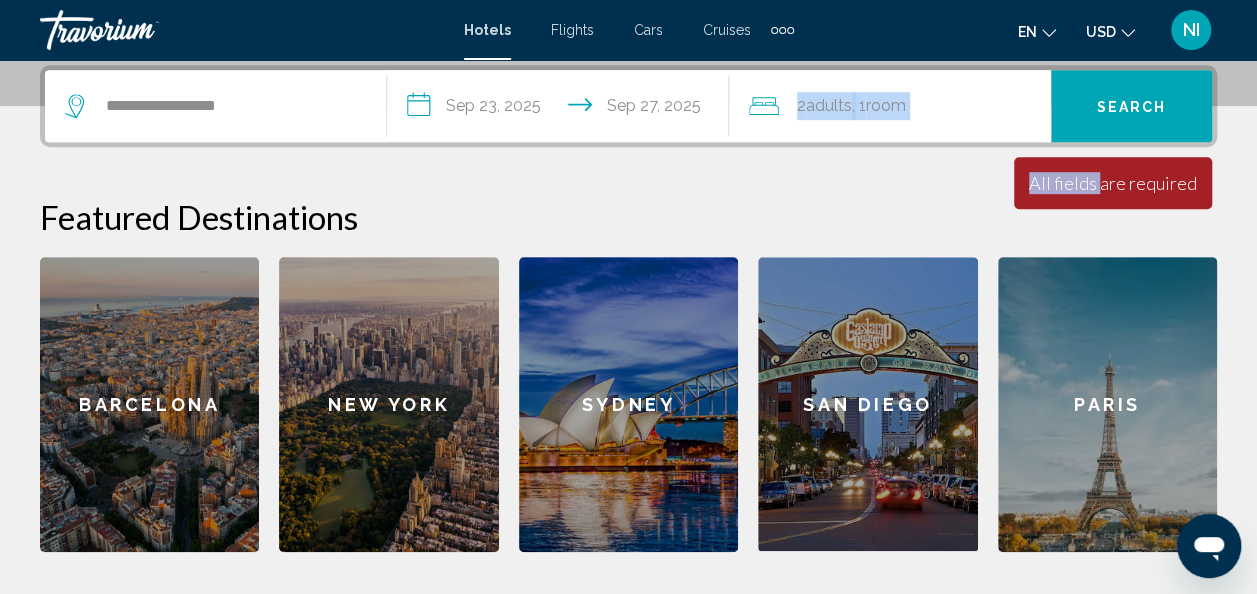 drag, startPoint x: 1100, startPoint y: 192, endPoint x: 748, endPoint y: 76, distance: 370.6211 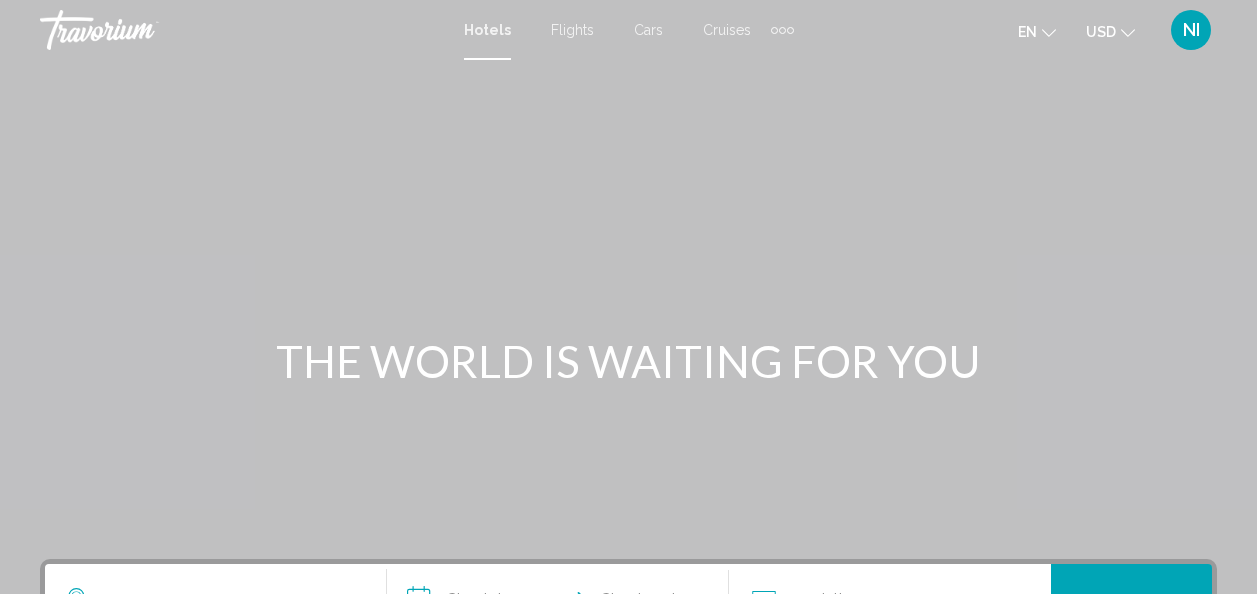 scroll, scrollTop: 0, scrollLeft: 0, axis: both 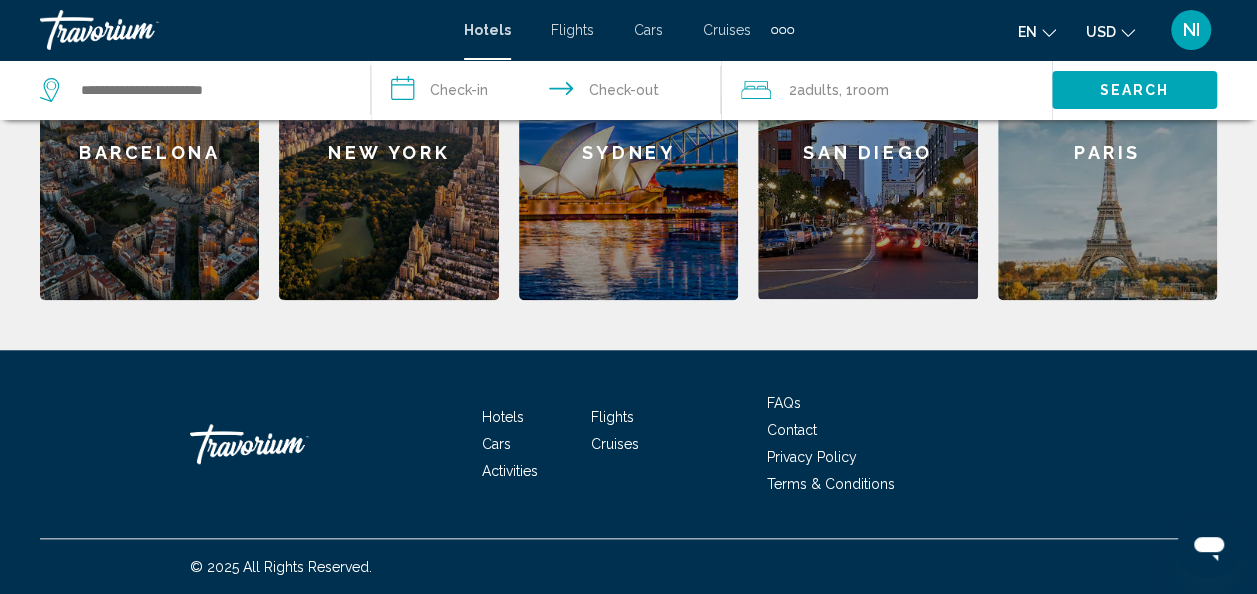 click on "Cruises" at bounding box center (727, 30) 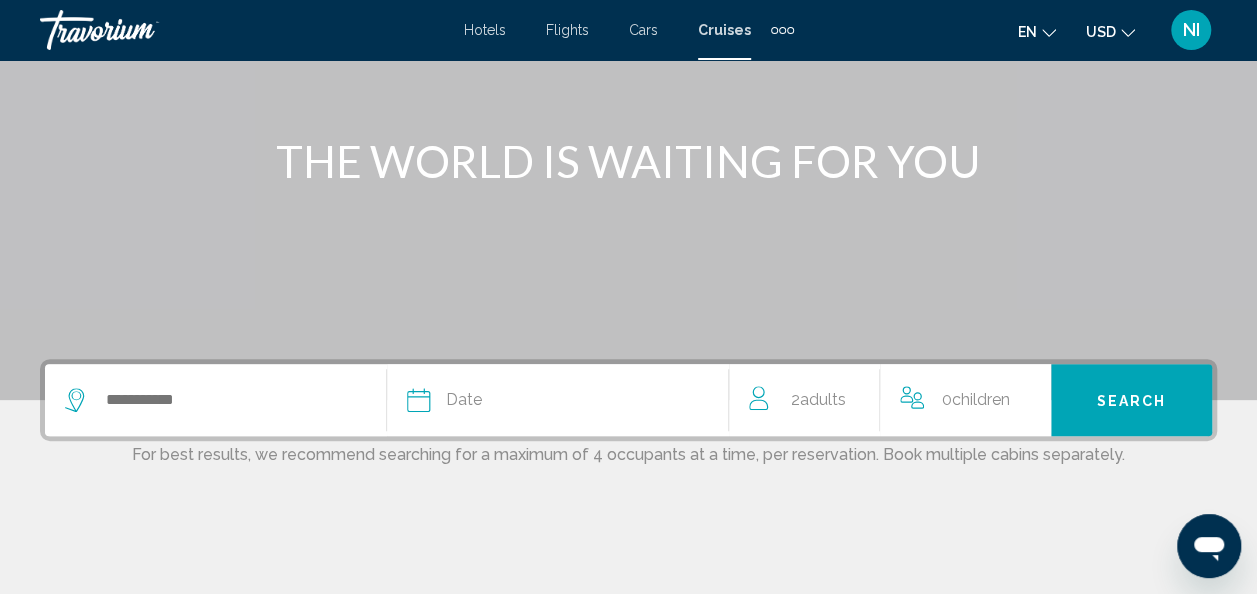 scroll, scrollTop: 279, scrollLeft: 0, axis: vertical 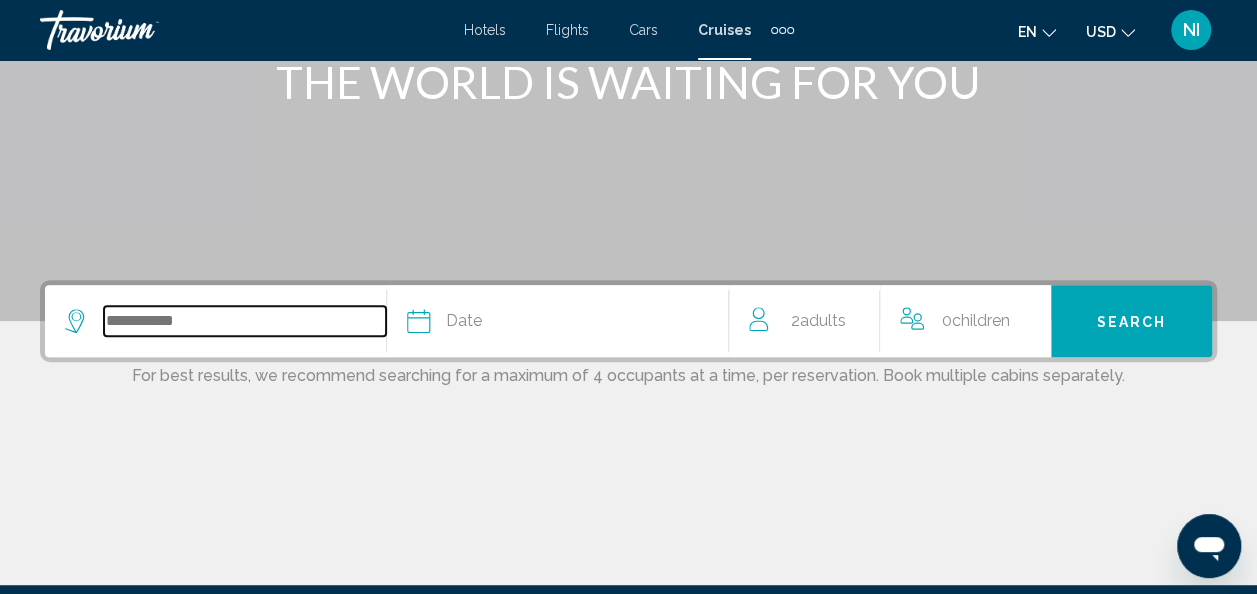 click at bounding box center [245, 321] 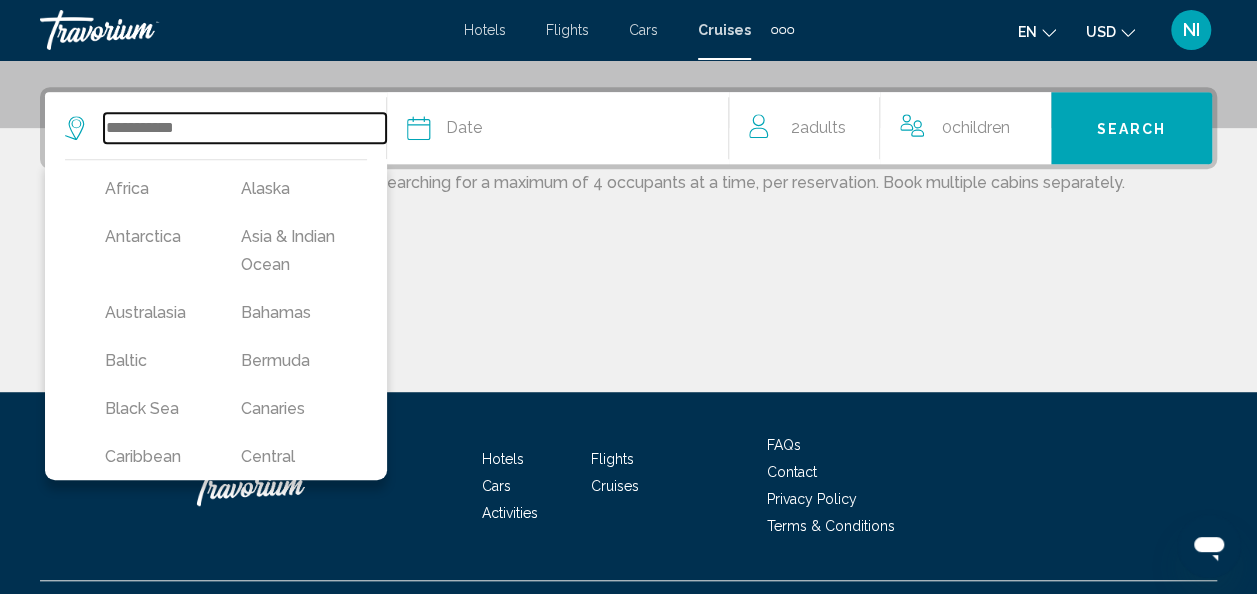 scroll, scrollTop: 494, scrollLeft: 0, axis: vertical 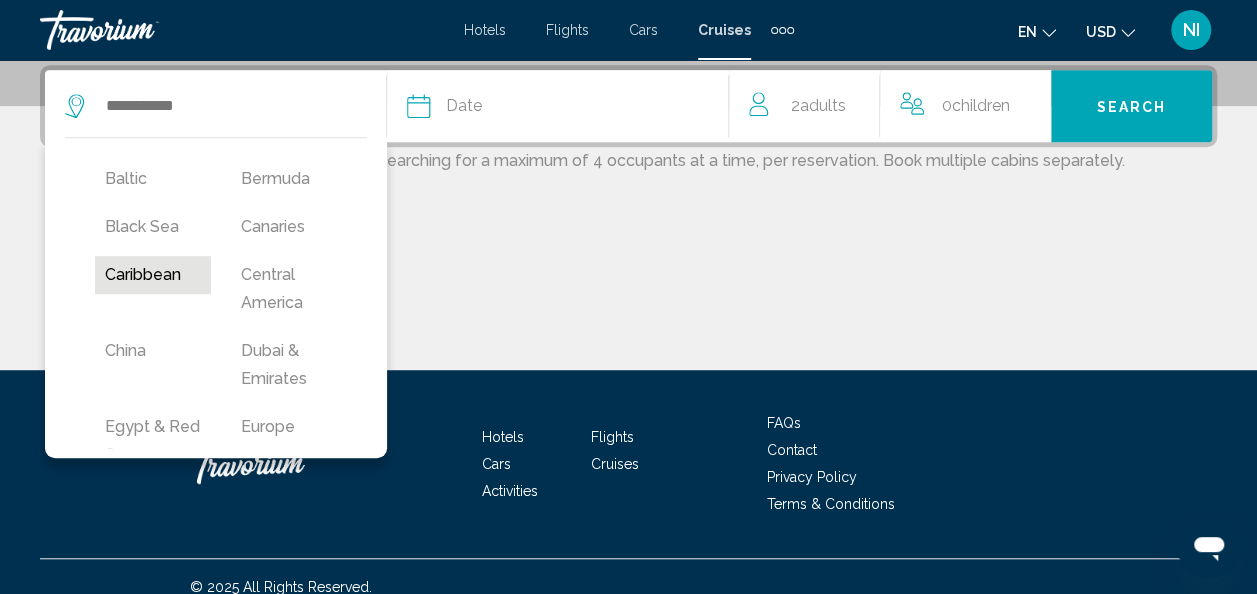 click on "Caribbean" at bounding box center [153, 275] 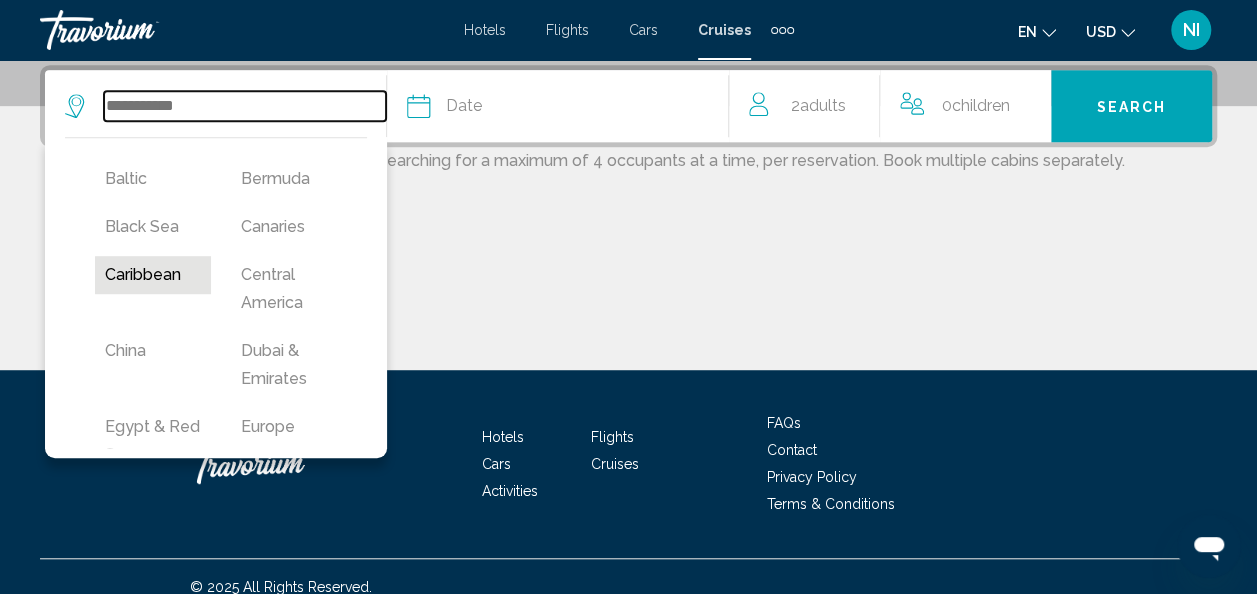 type on "*********" 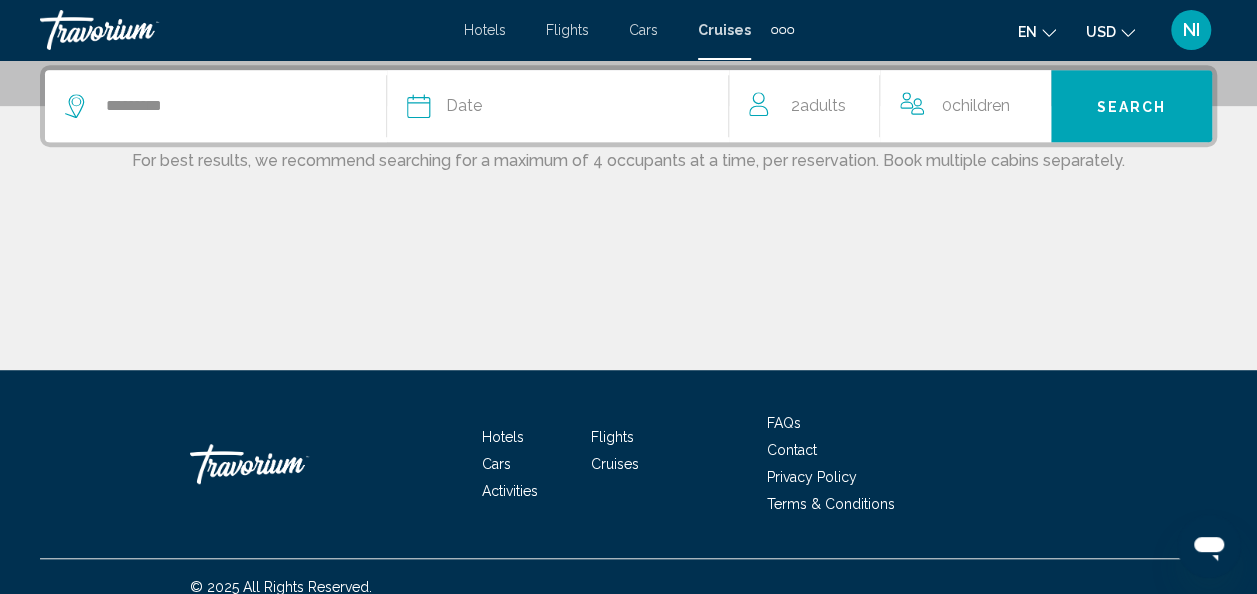 click 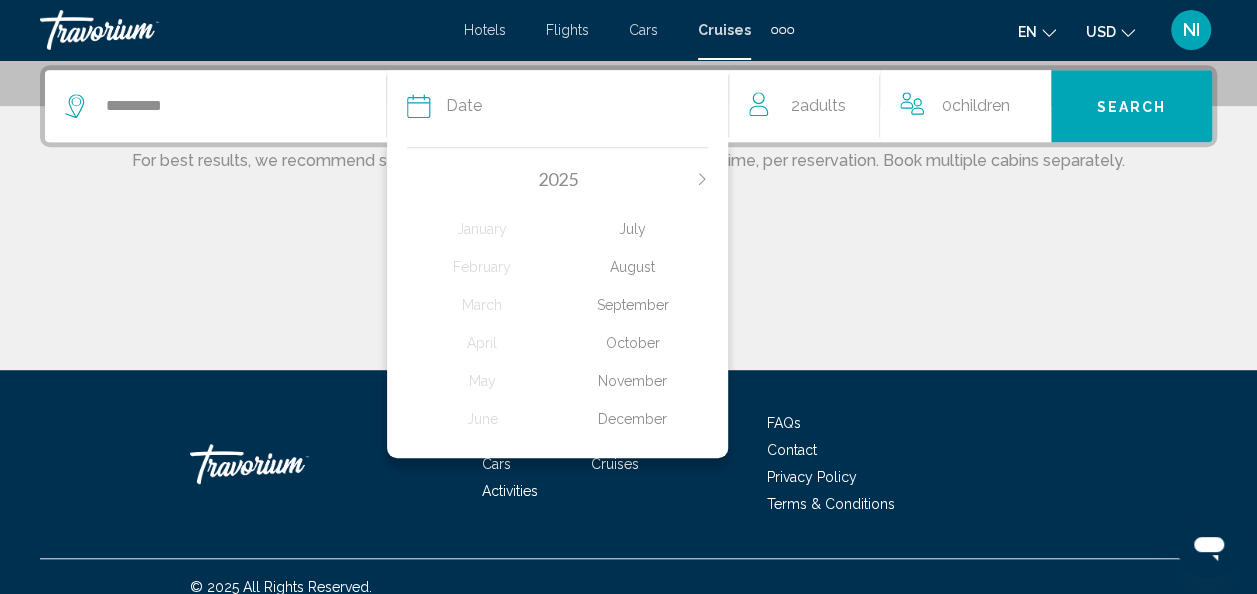 click on "November" 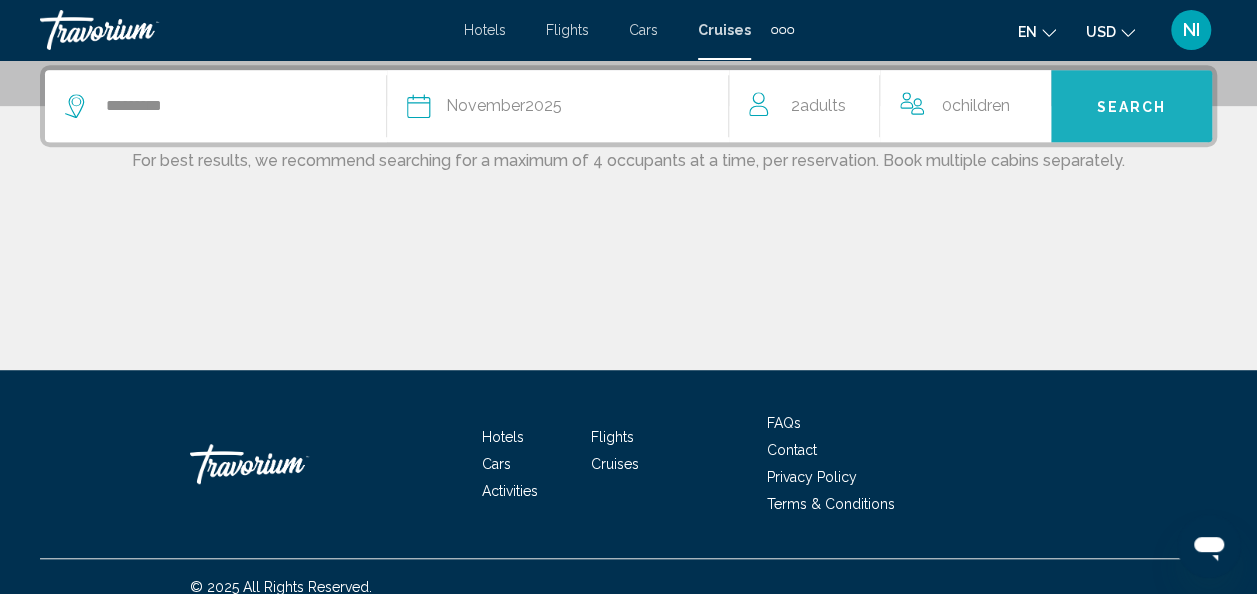 click on "Search" at bounding box center (1132, 107) 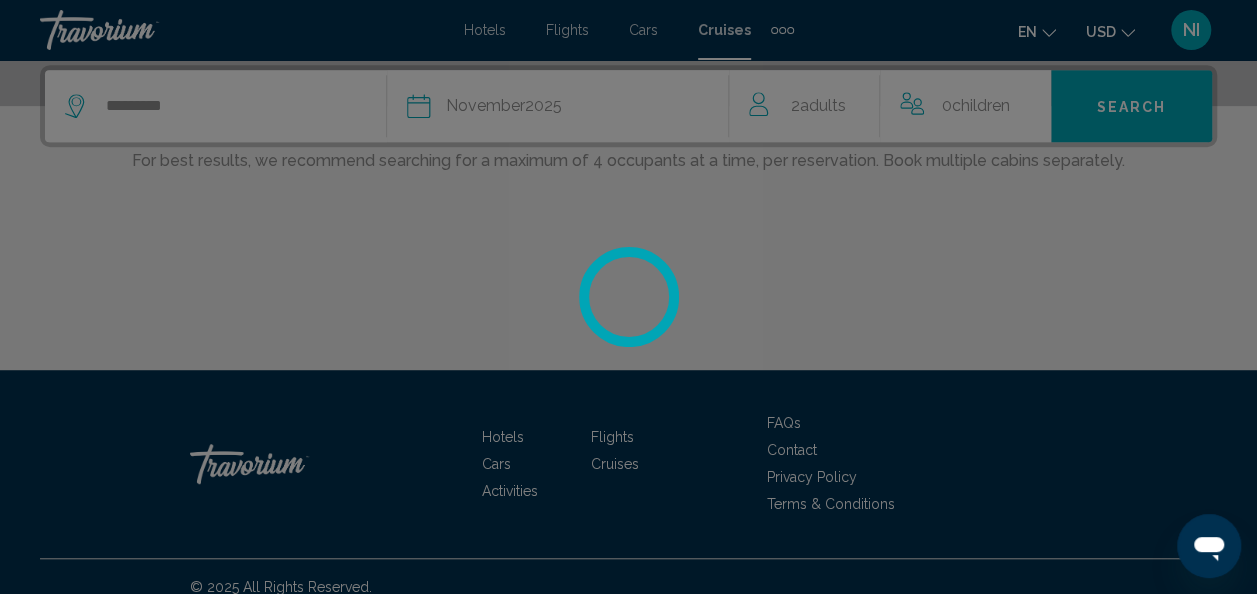 scroll, scrollTop: 0, scrollLeft: 0, axis: both 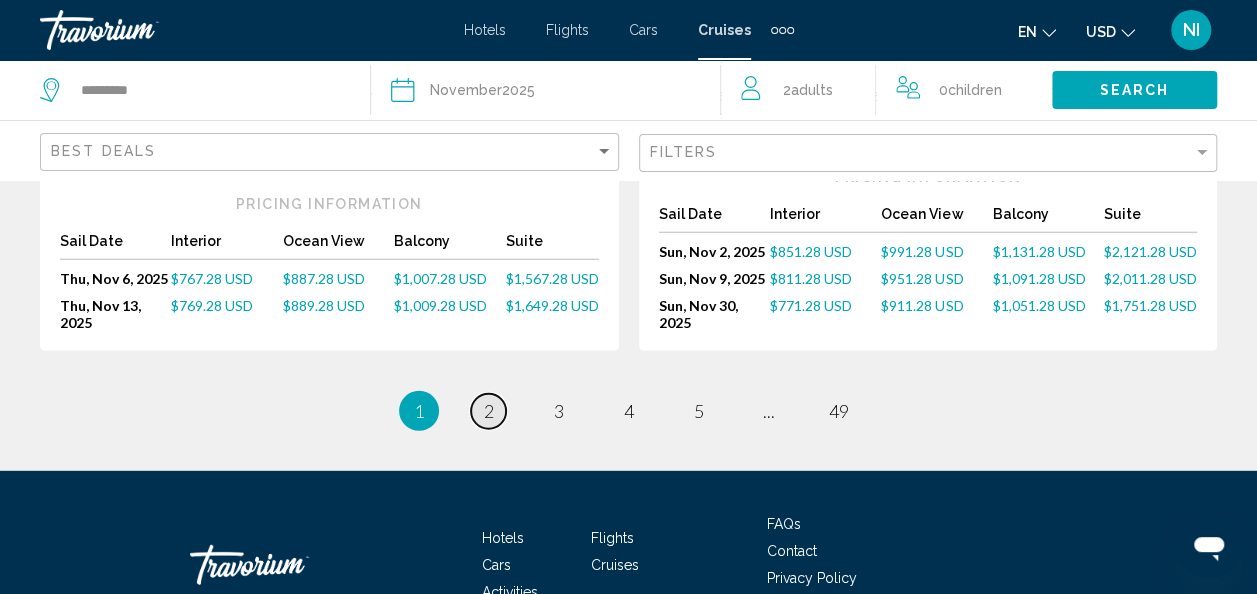 click on "2" at bounding box center (489, 411) 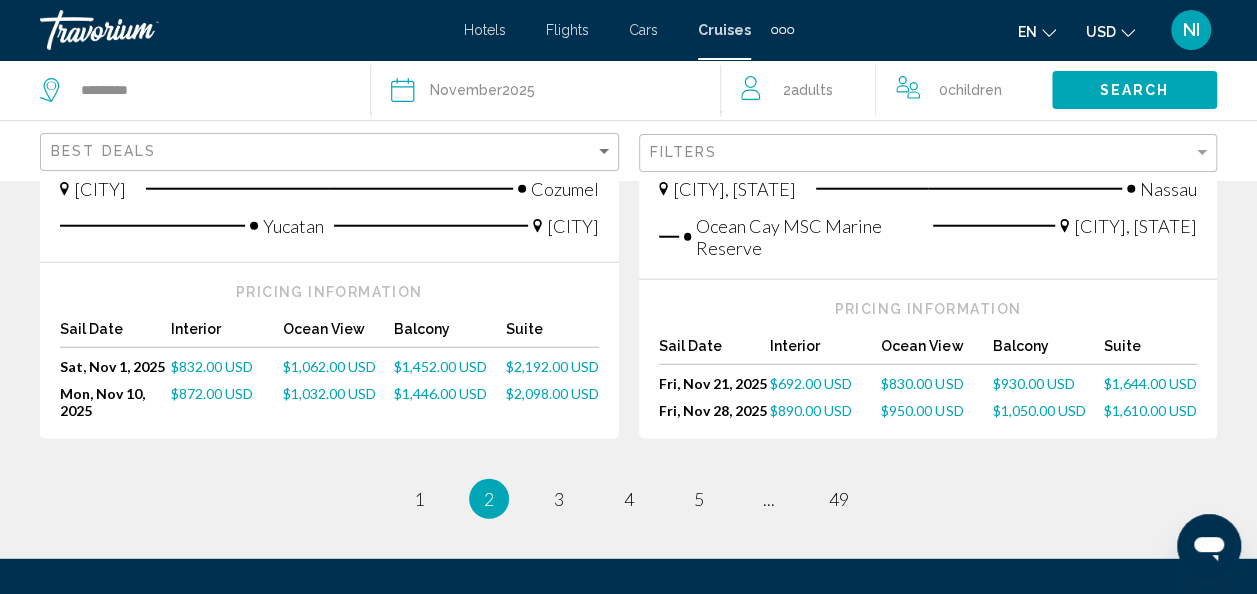 scroll, scrollTop: 2506, scrollLeft: 0, axis: vertical 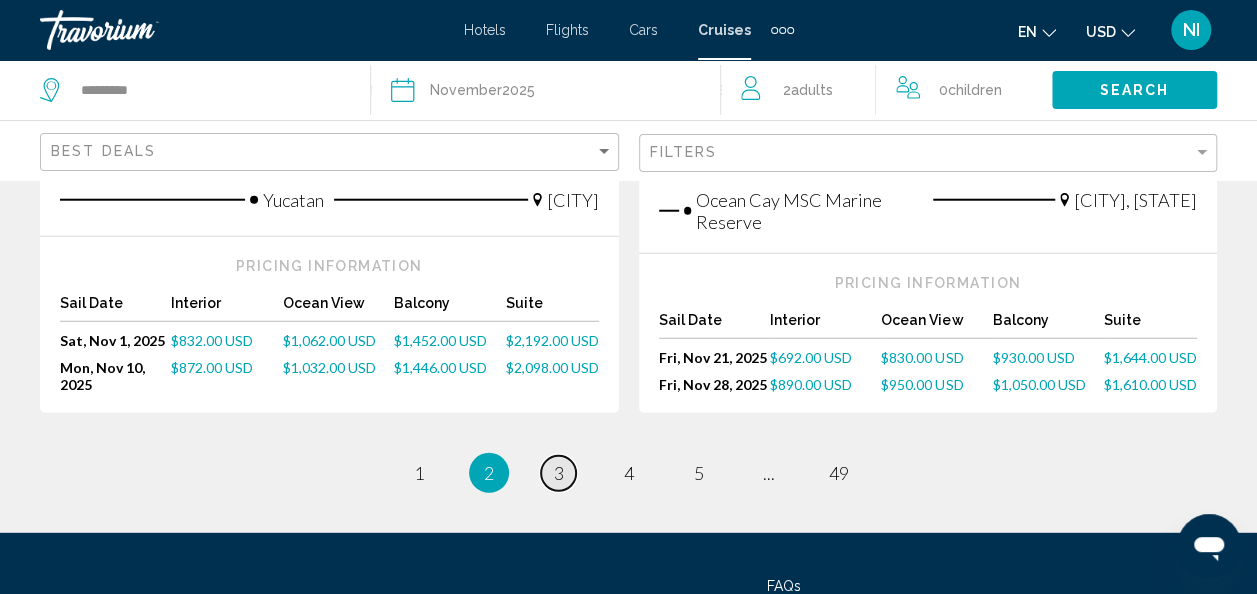click on "3" at bounding box center (559, 473) 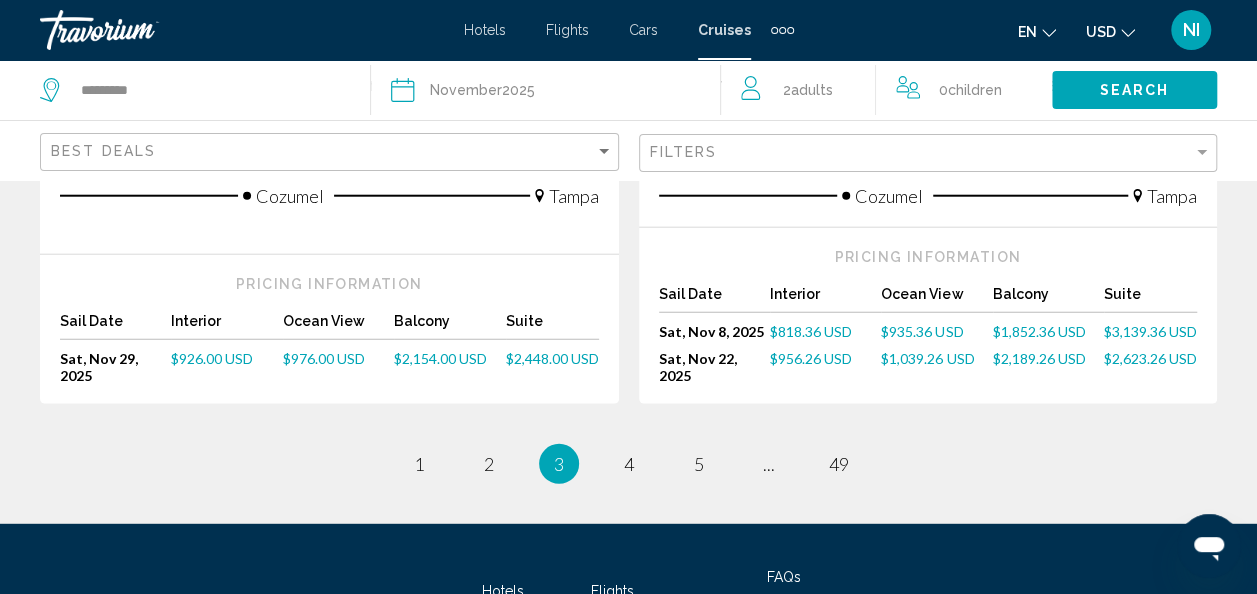 scroll, scrollTop: 2466, scrollLeft: 0, axis: vertical 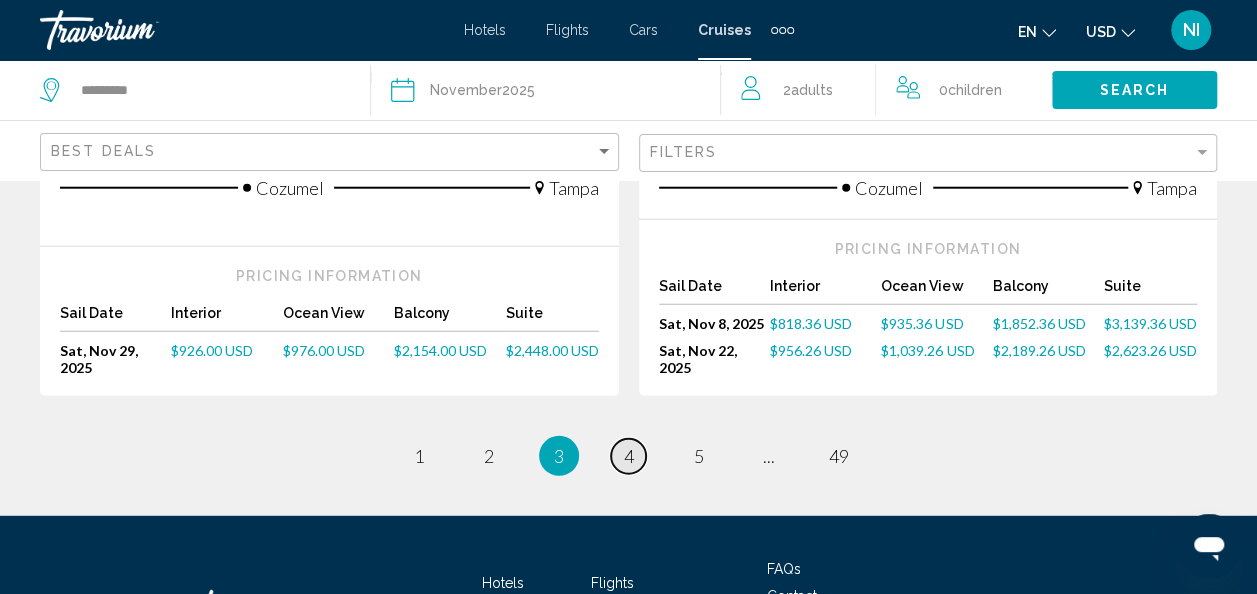 click on "4" at bounding box center [629, 456] 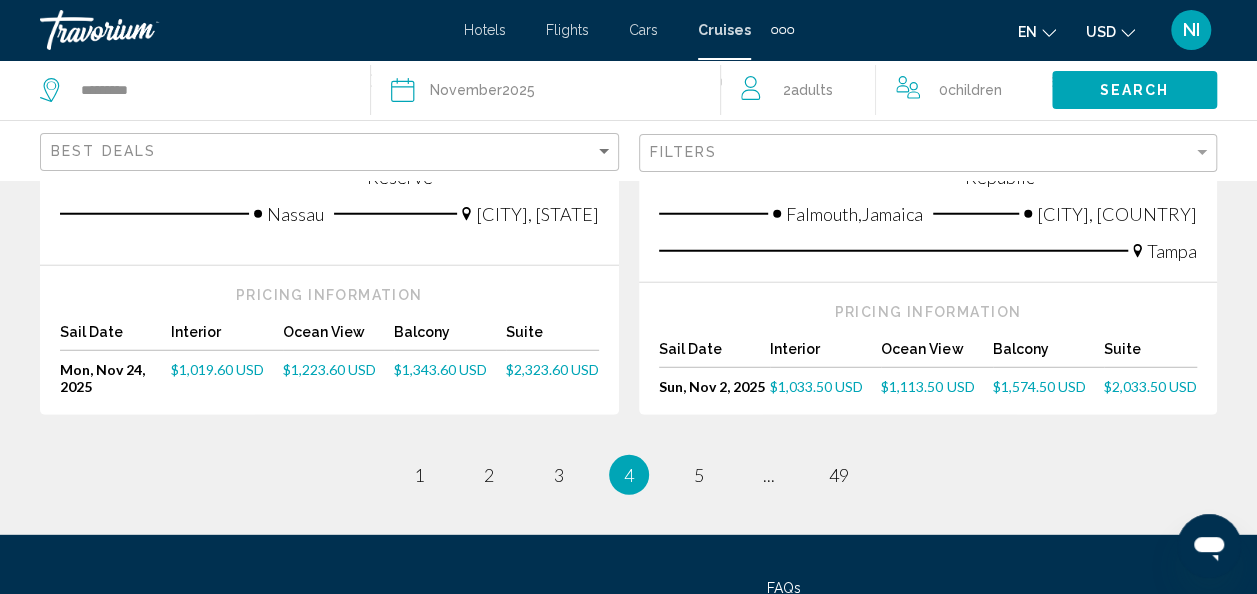 scroll, scrollTop: 2546, scrollLeft: 0, axis: vertical 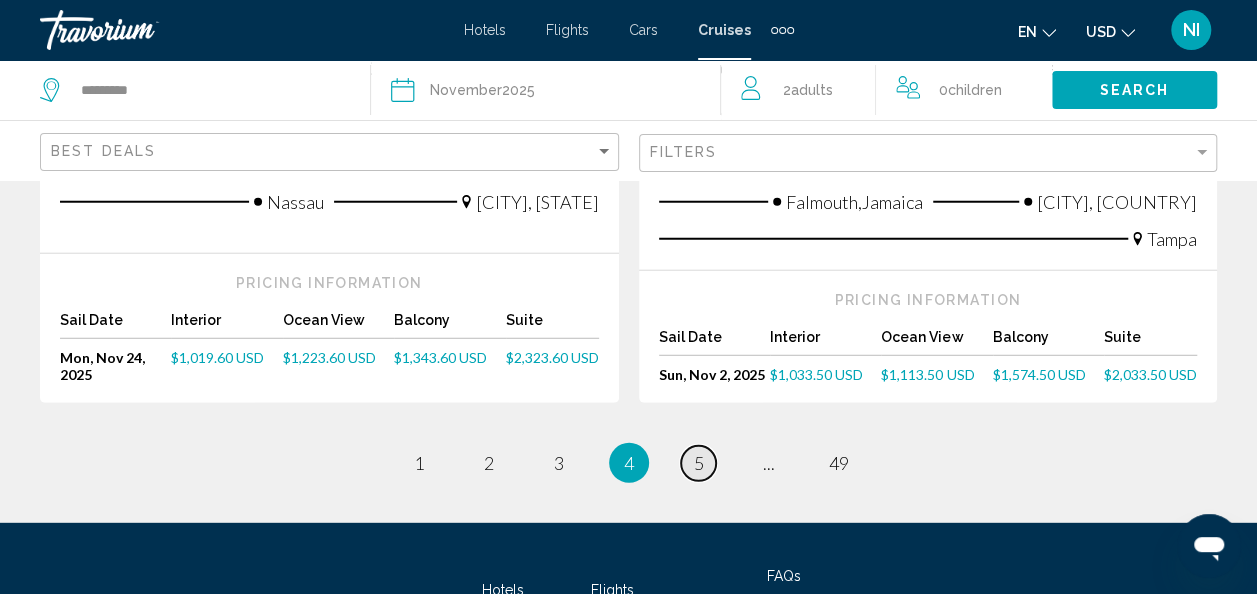 click on "5" at bounding box center (699, 463) 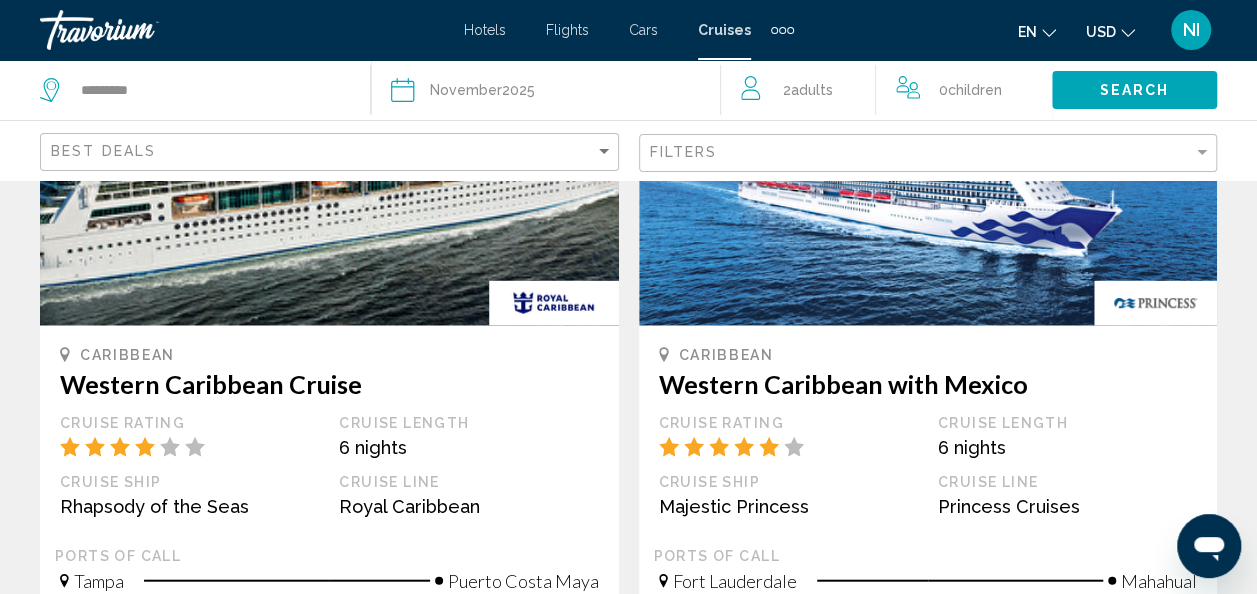 scroll, scrollTop: 2040, scrollLeft: 0, axis: vertical 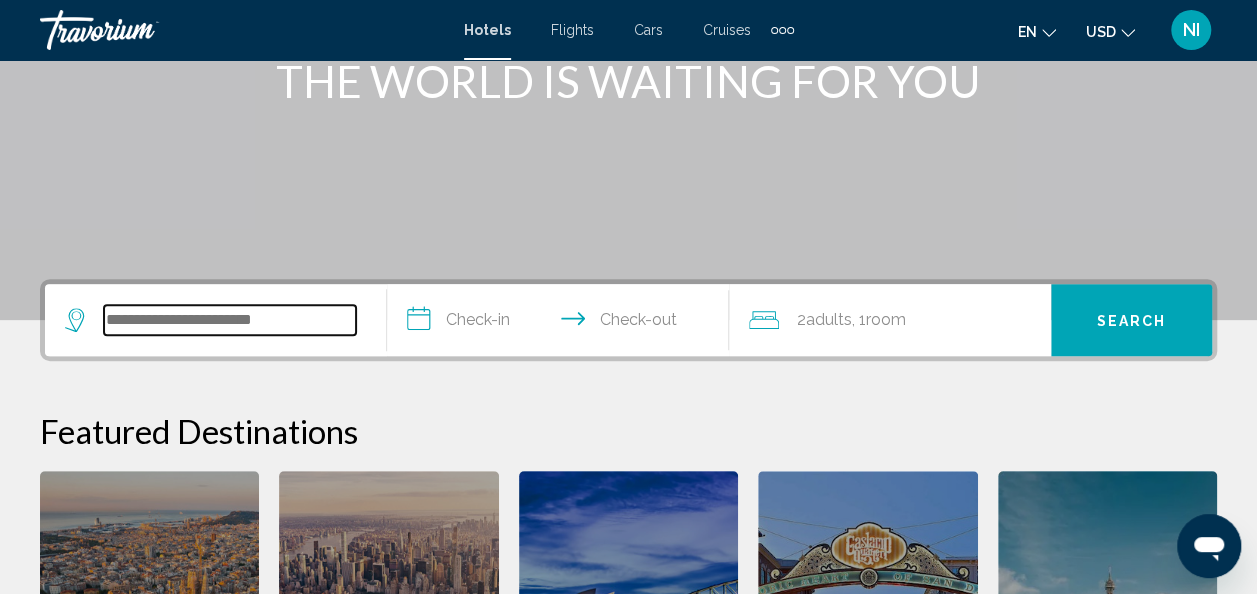 click at bounding box center [230, 320] 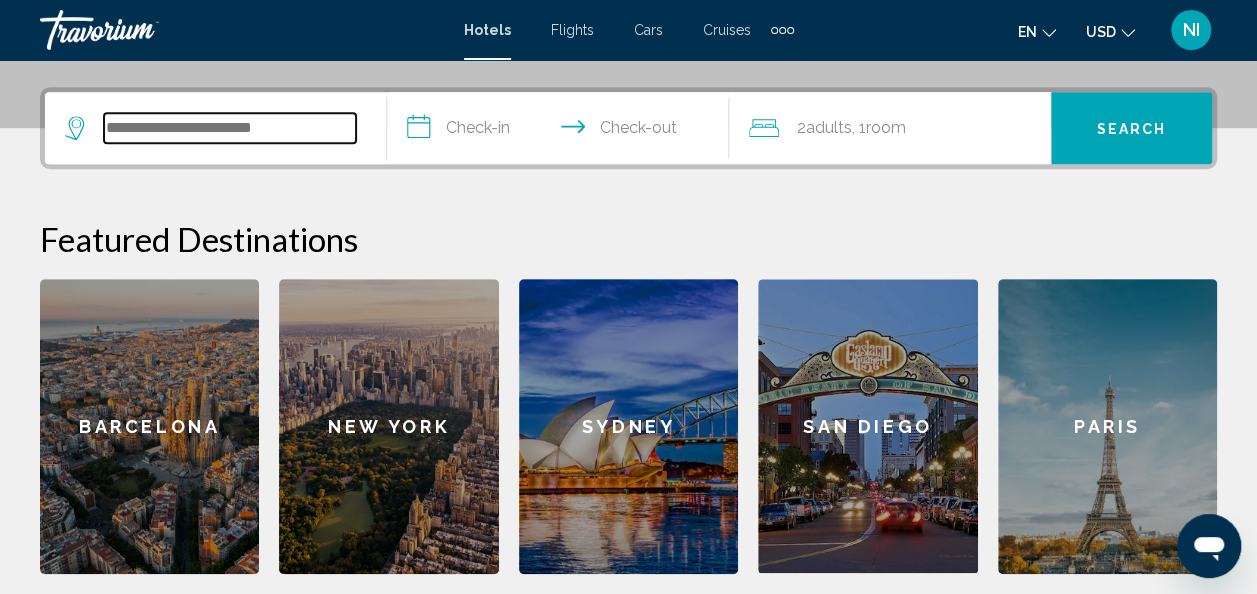scroll, scrollTop: 494, scrollLeft: 0, axis: vertical 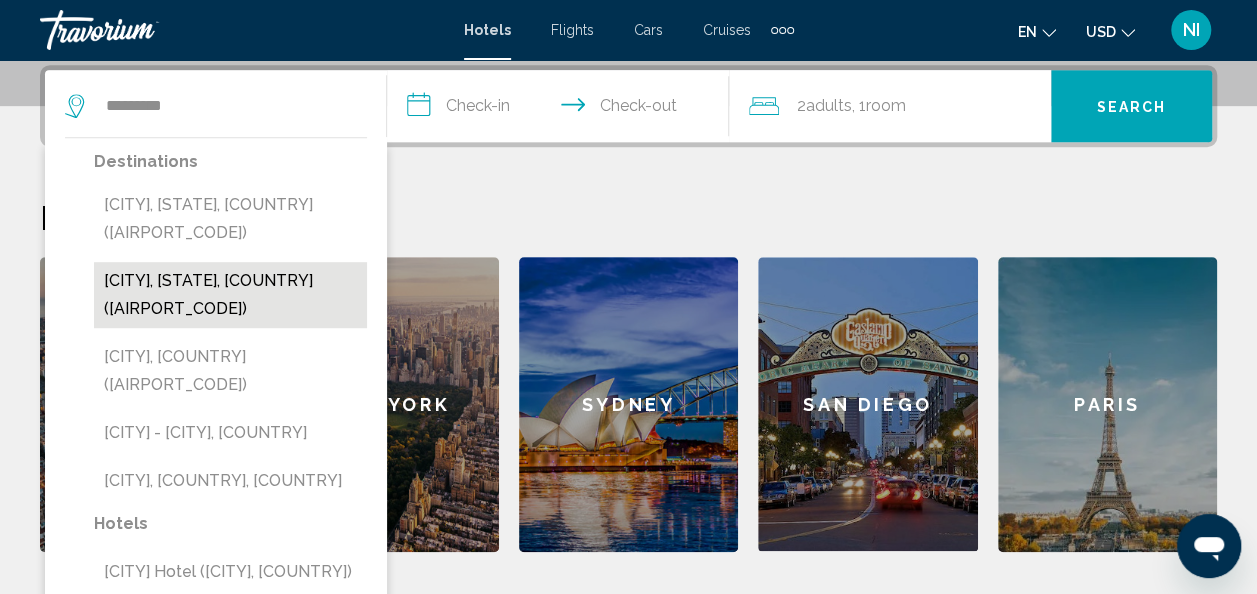 click on "[CITY], [STATE], [COUNTRY] ([IATA_CODE])" at bounding box center (230, 295) 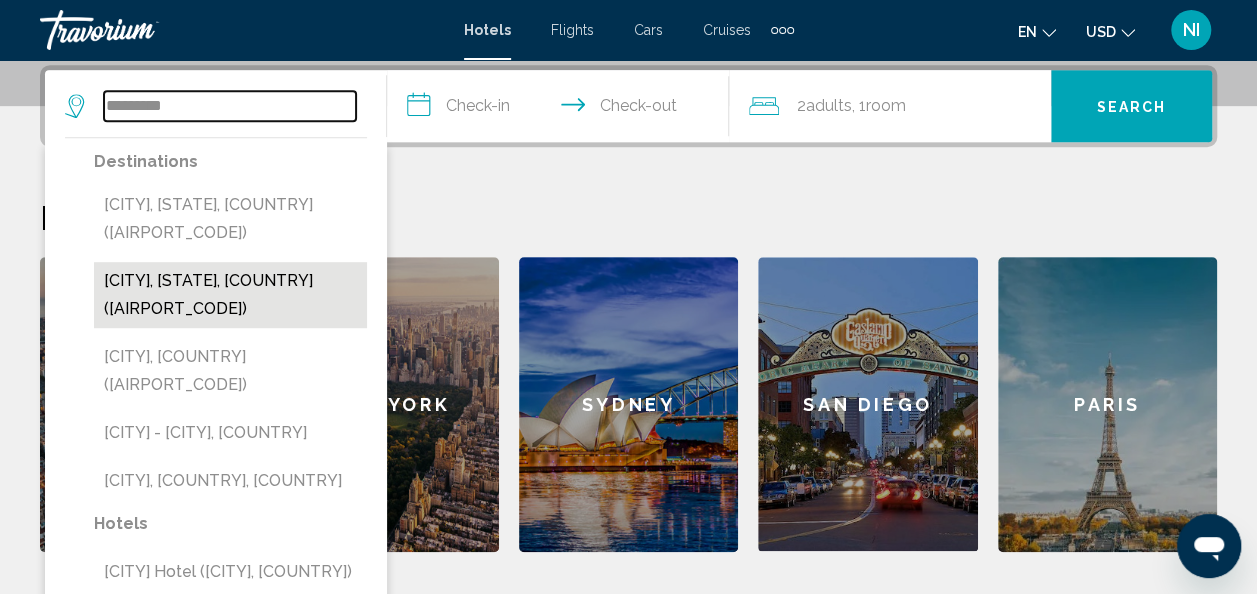 type on "**********" 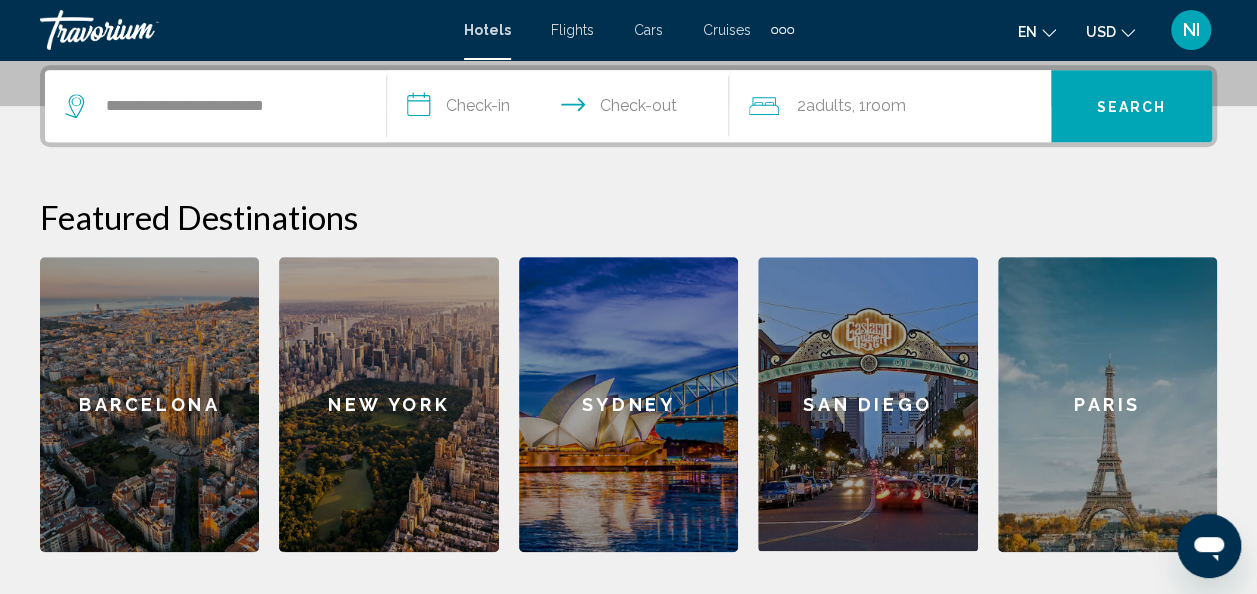click on "**********" at bounding box center (562, 109) 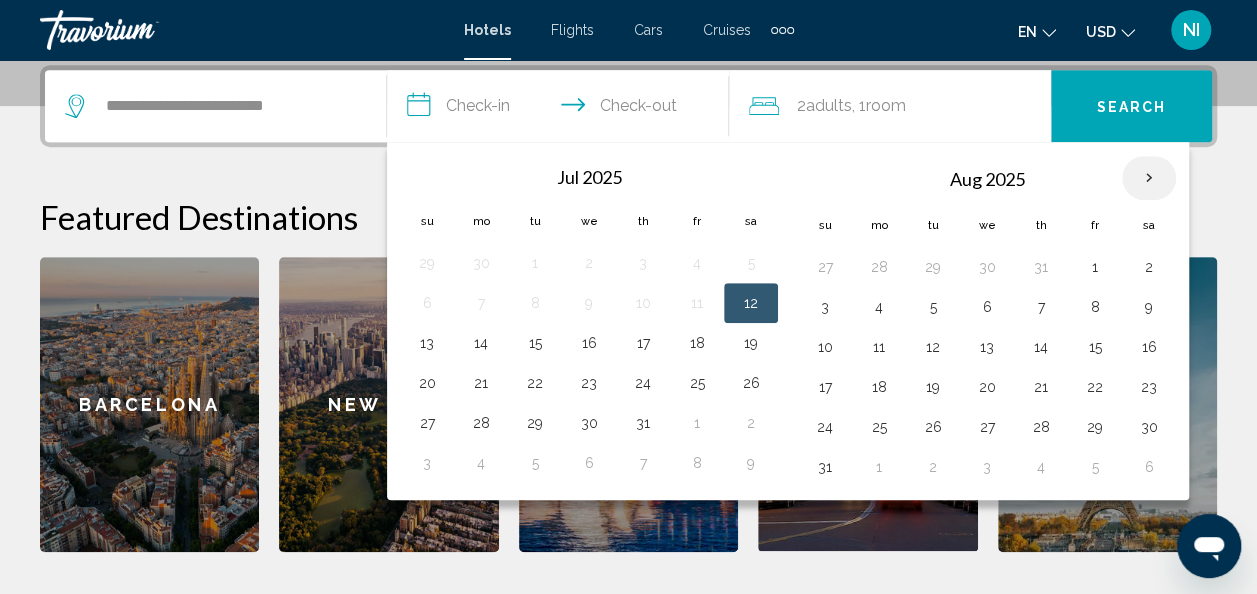 click at bounding box center [1149, 178] 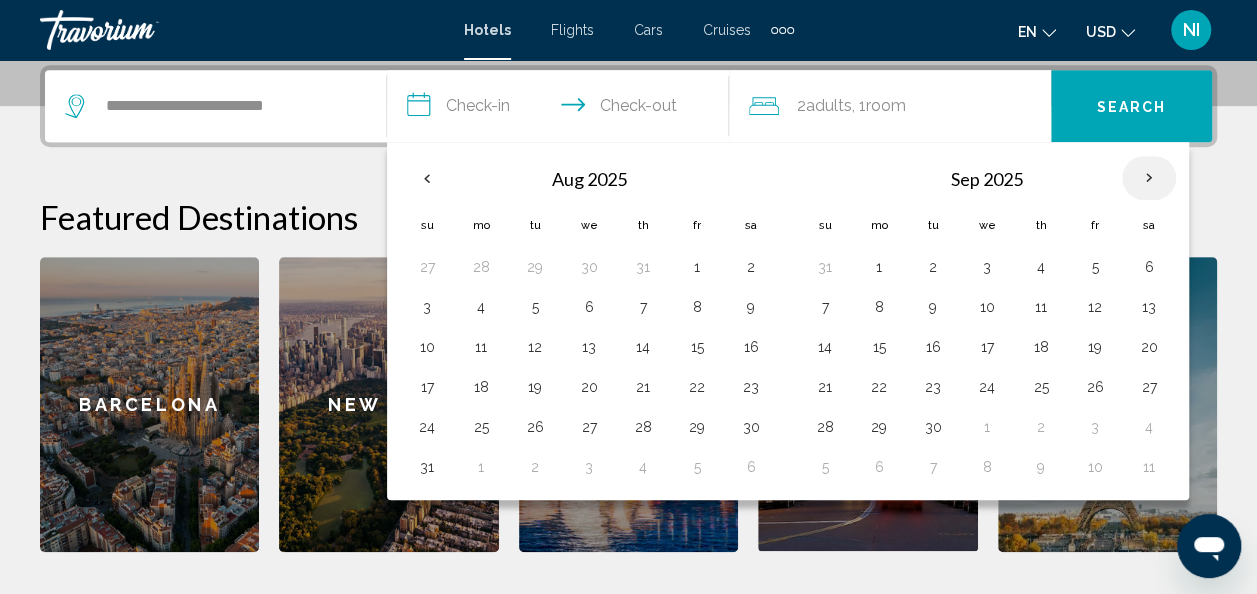 click at bounding box center (1149, 178) 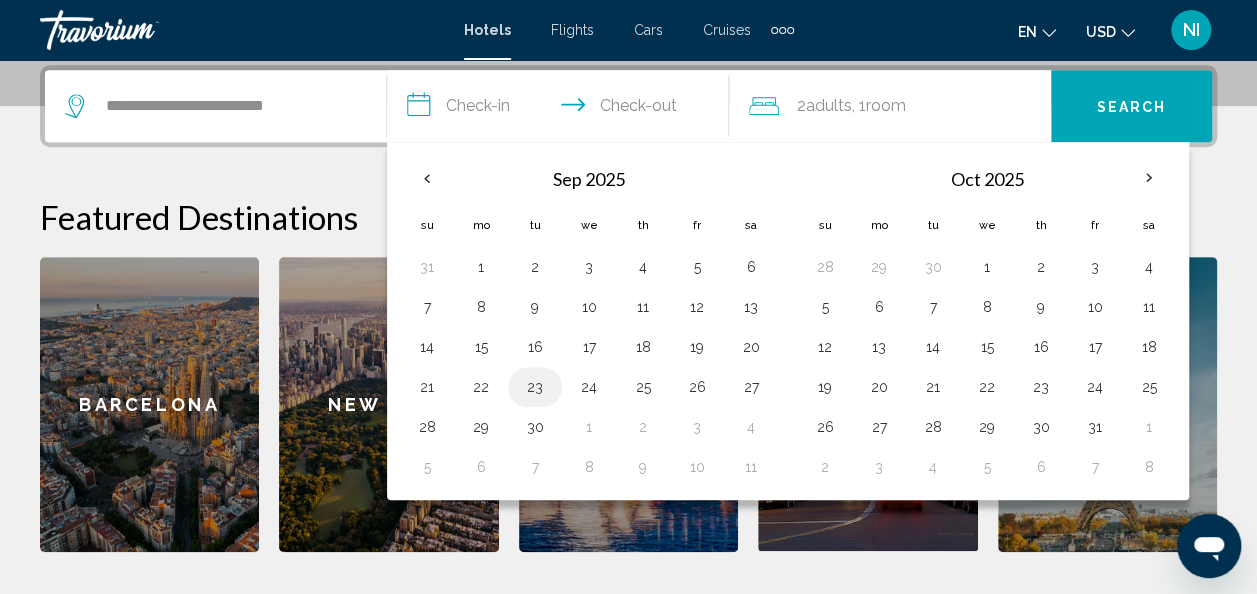 click on "23" at bounding box center (535, 387) 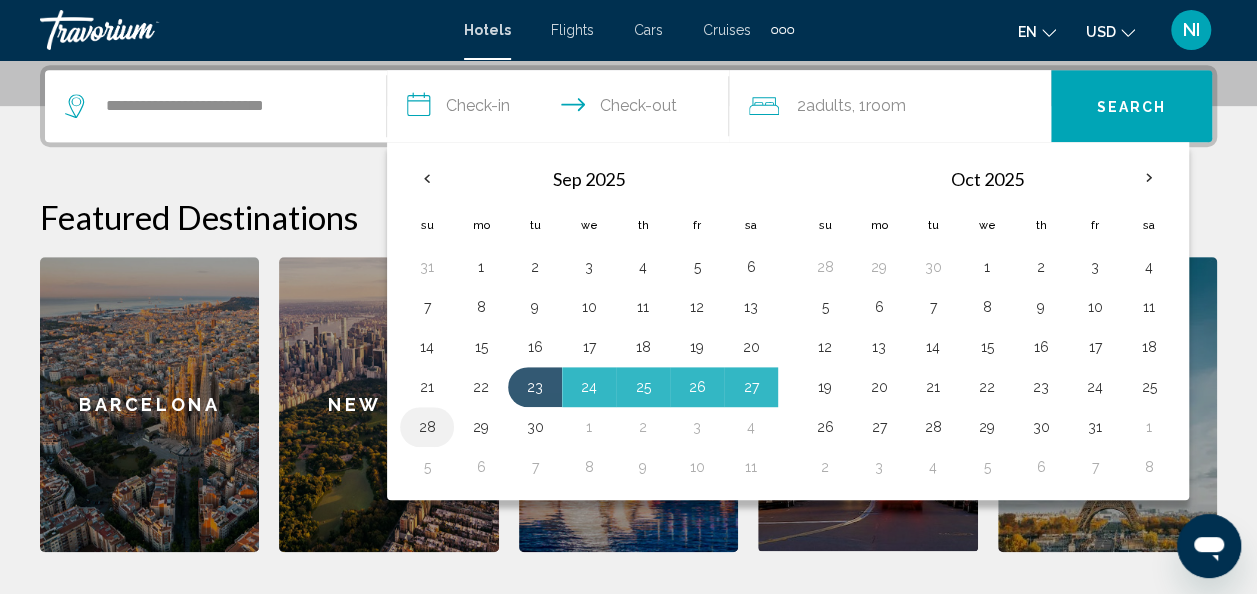 click on "28" at bounding box center [427, 427] 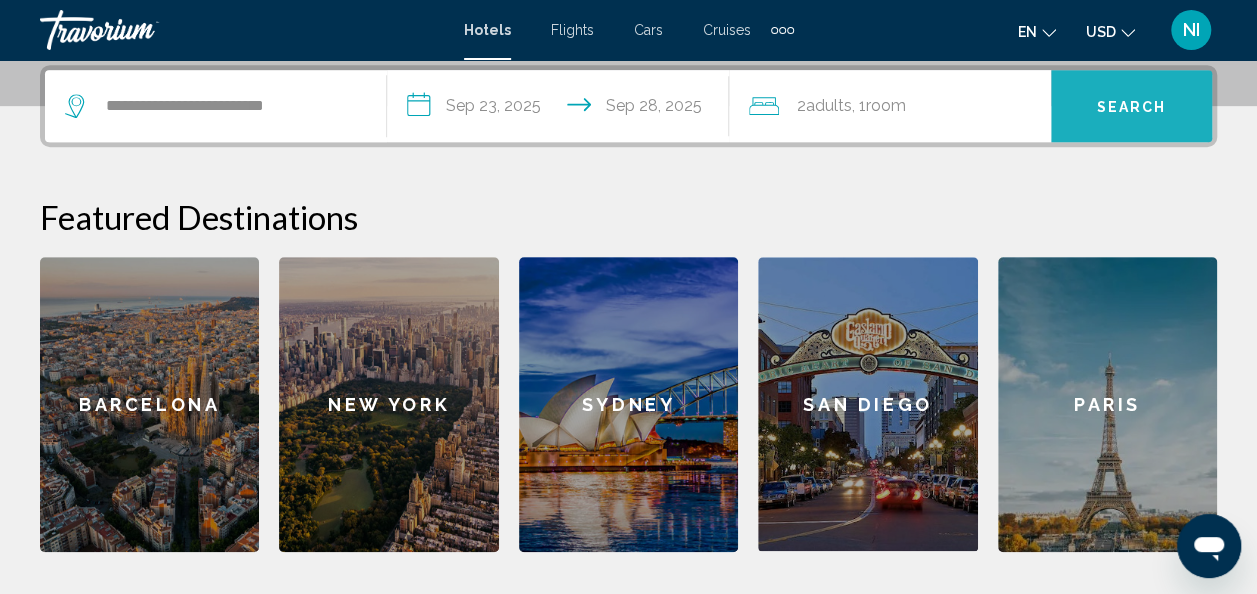 click on "Search" at bounding box center (1132, 107) 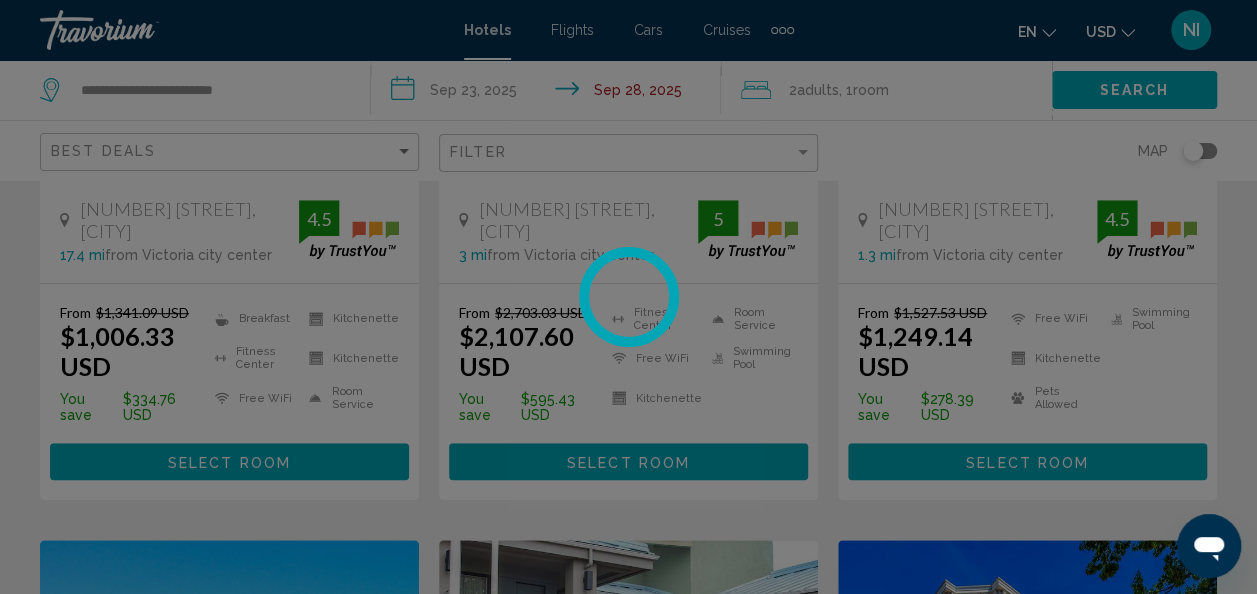 scroll, scrollTop: 0, scrollLeft: 0, axis: both 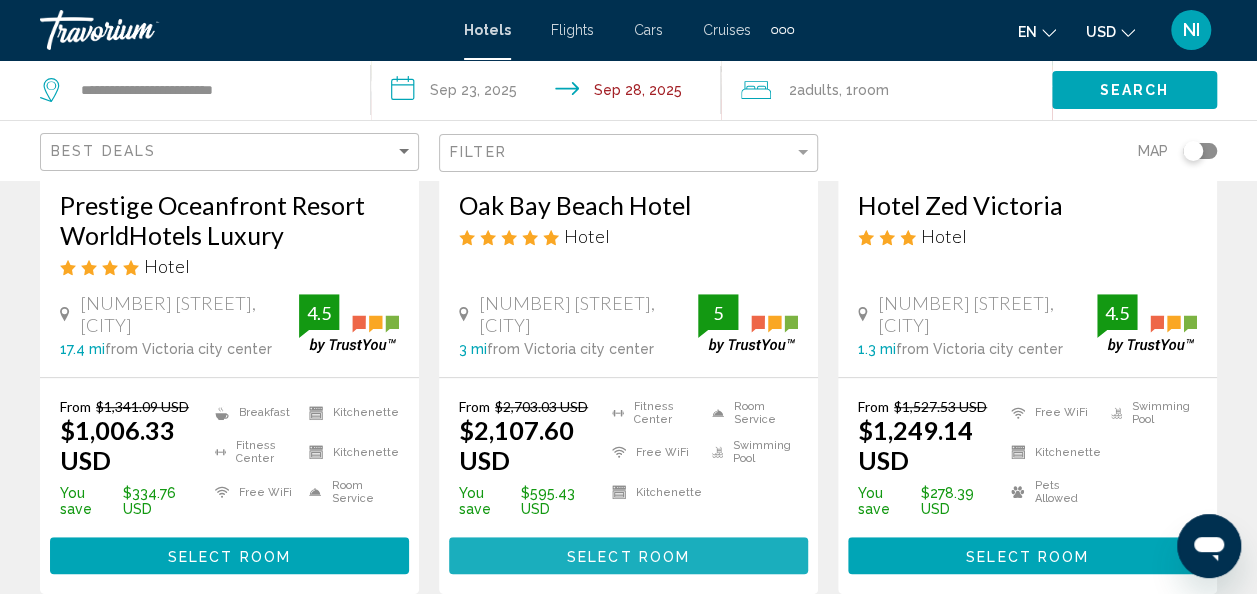 click on "Select Room" at bounding box center (628, 556) 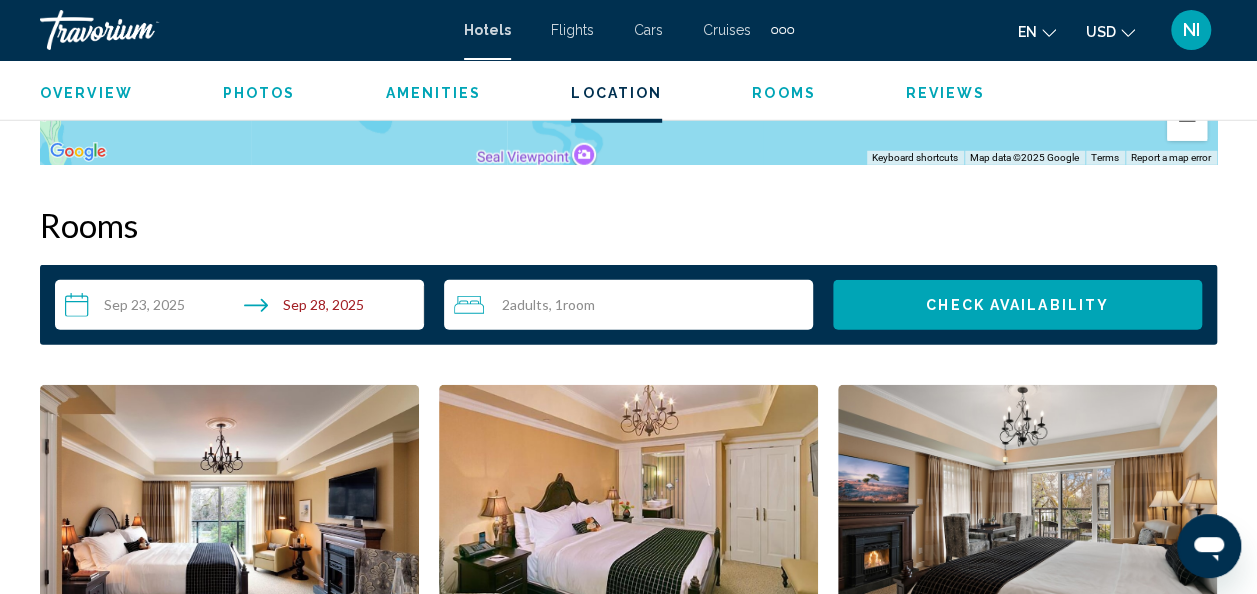 scroll, scrollTop: 2798, scrollLeft: 0, axis: vertical 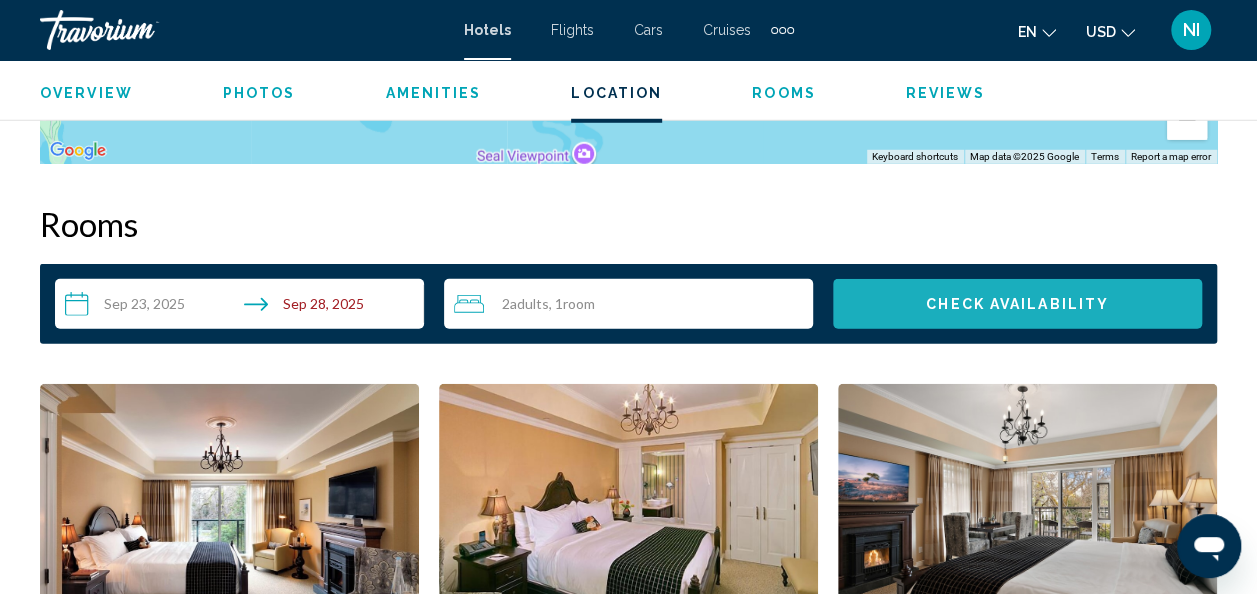 click on "Check Availability" at bounding box center (1017, 305) 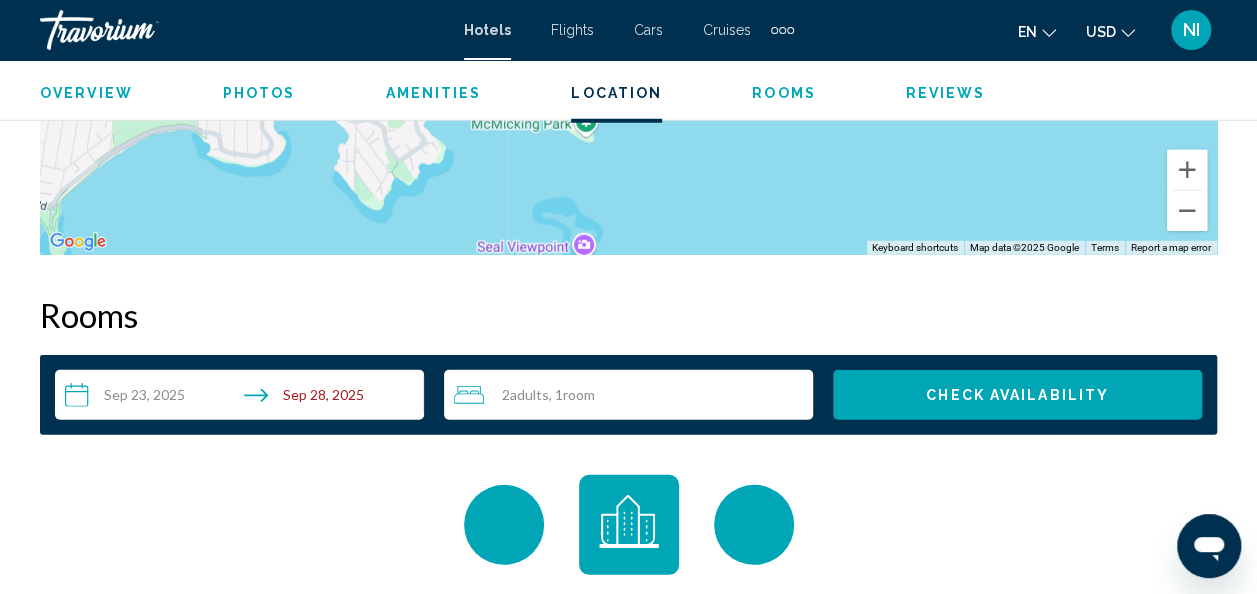 scroll, scrollTop: 2640, scrollLeft: 0, axis: vertical 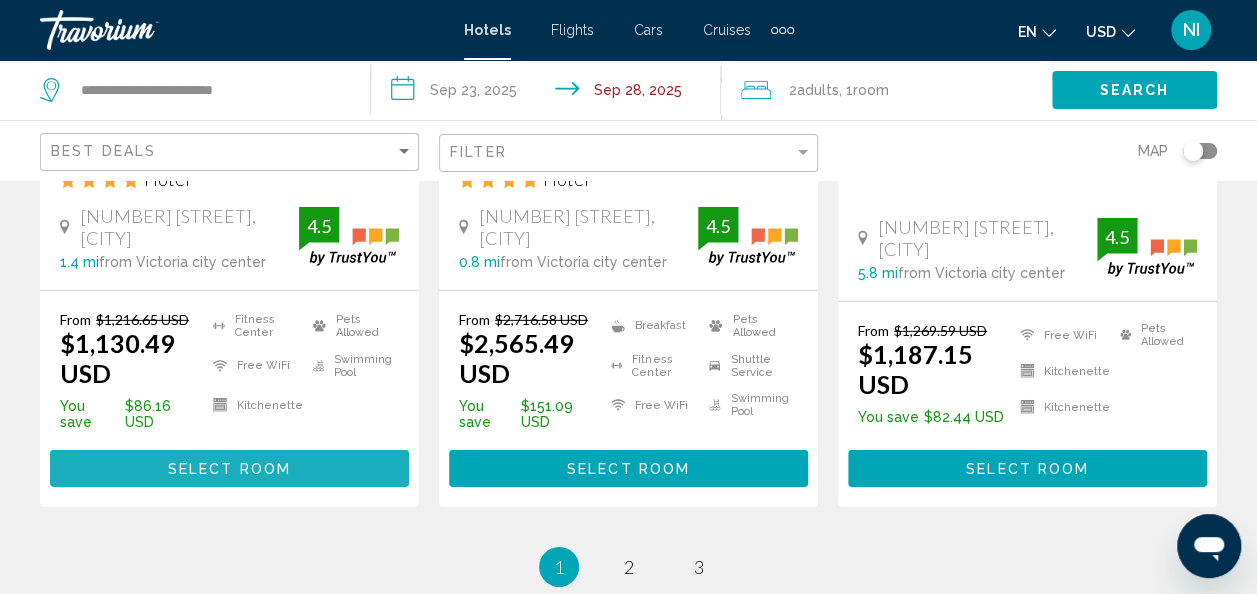click on "Select Room" at bounding box center (229, 469) 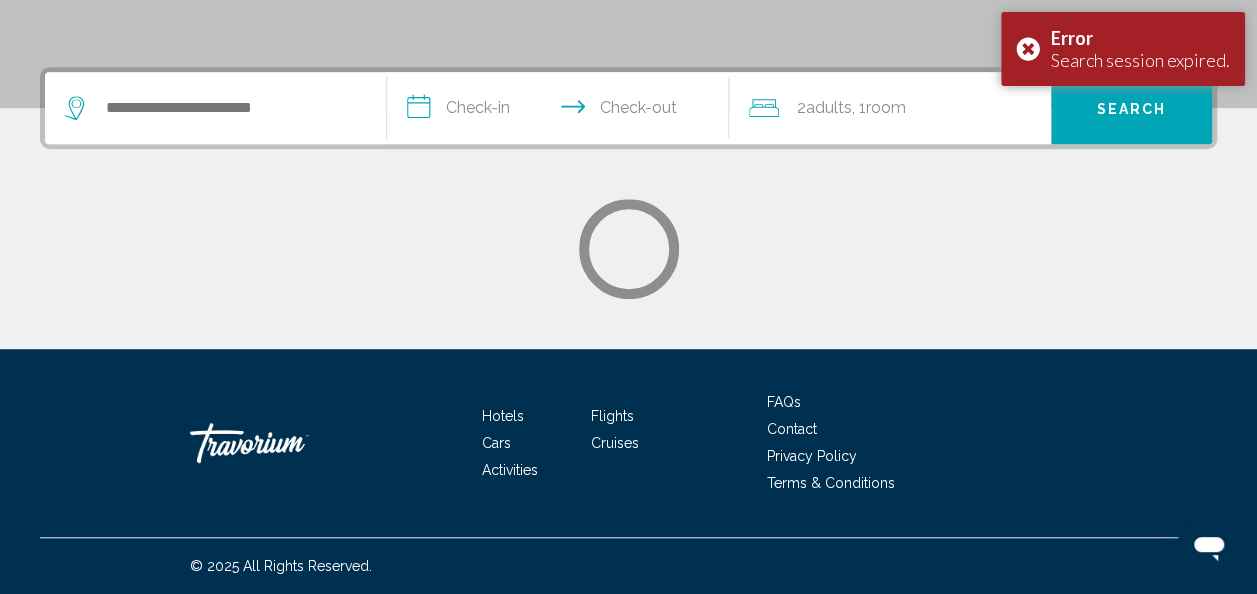 scroll, scrollTop: 0, scrollLeft: 0, axis: both 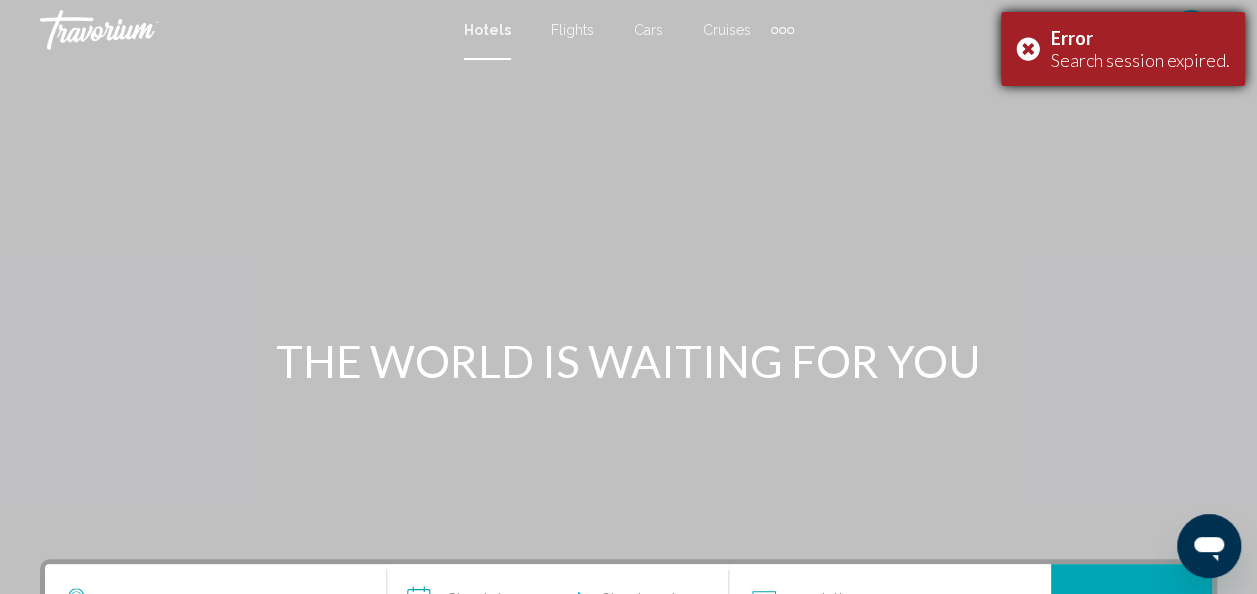 click on "Error   Search session expired." at bounding box center (1123, 49) 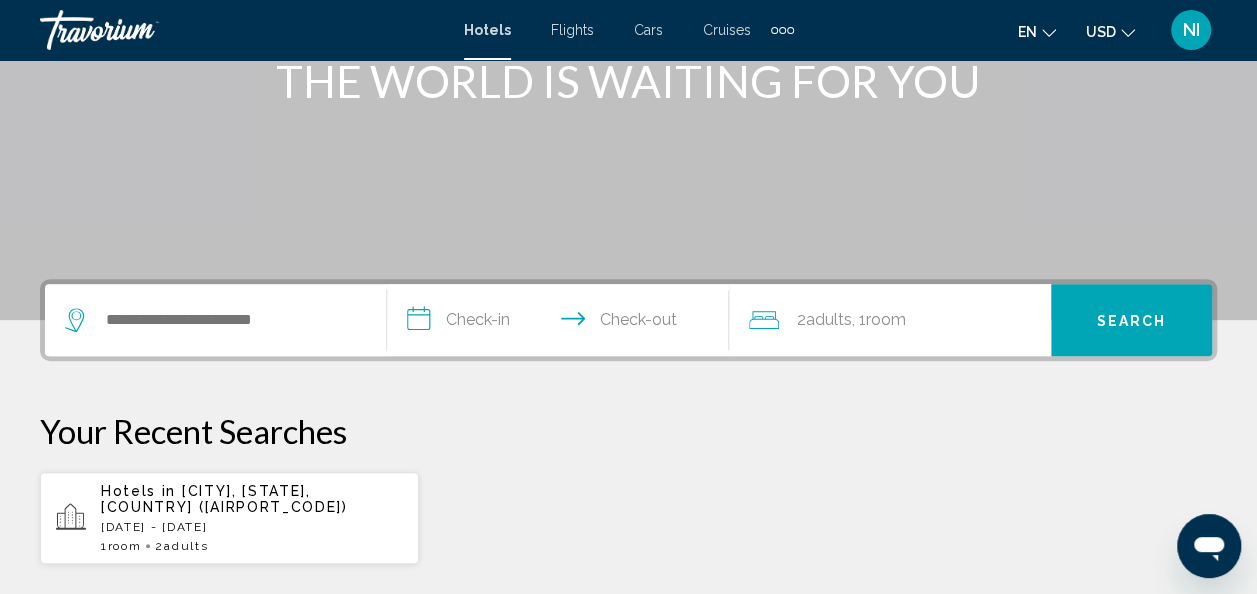 scroll, scrollTop: 426, scrollLeft: 0, axis: vertical 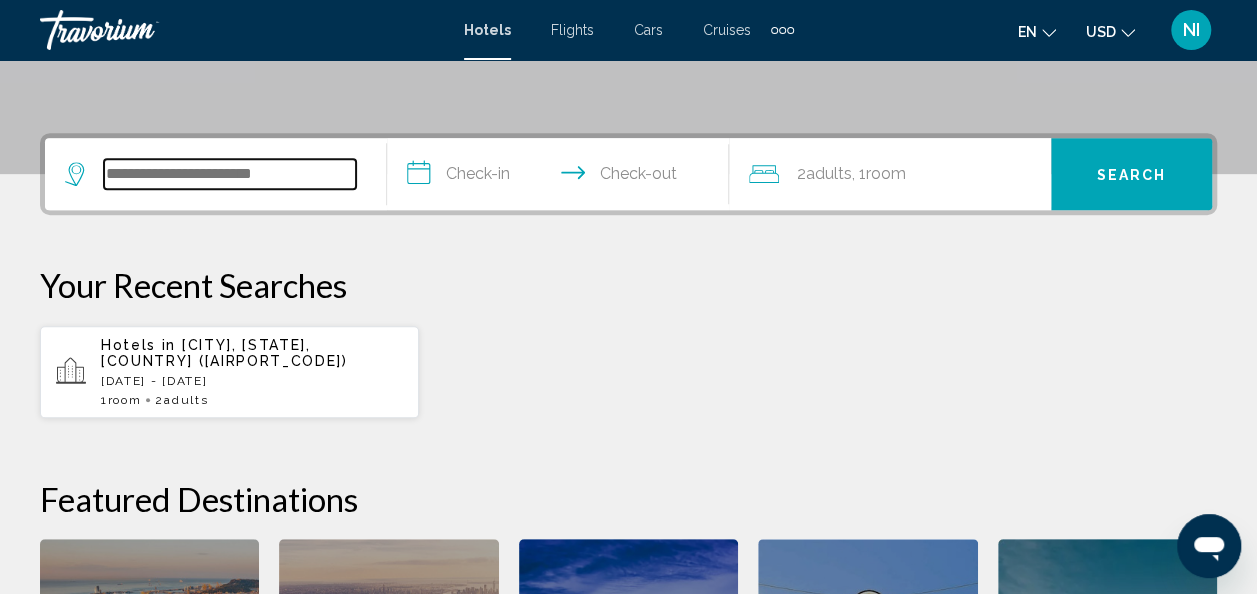 click at bounding box center [230, 174] 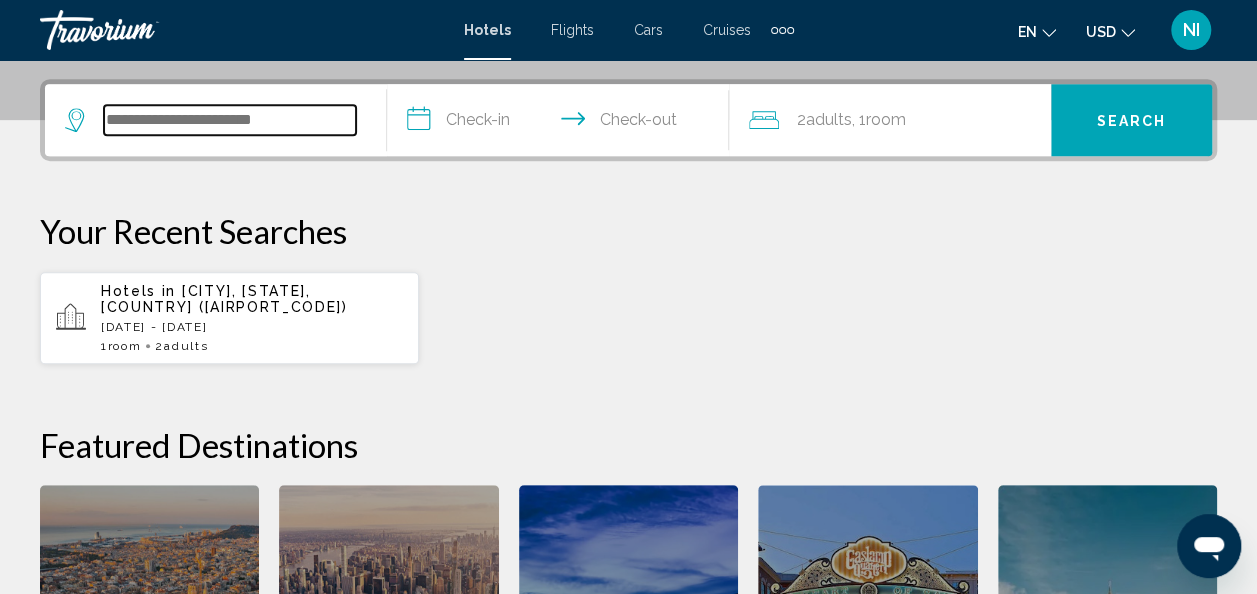 scroll, scrollTop: 494, scrollLeft: 0, axis: vertical 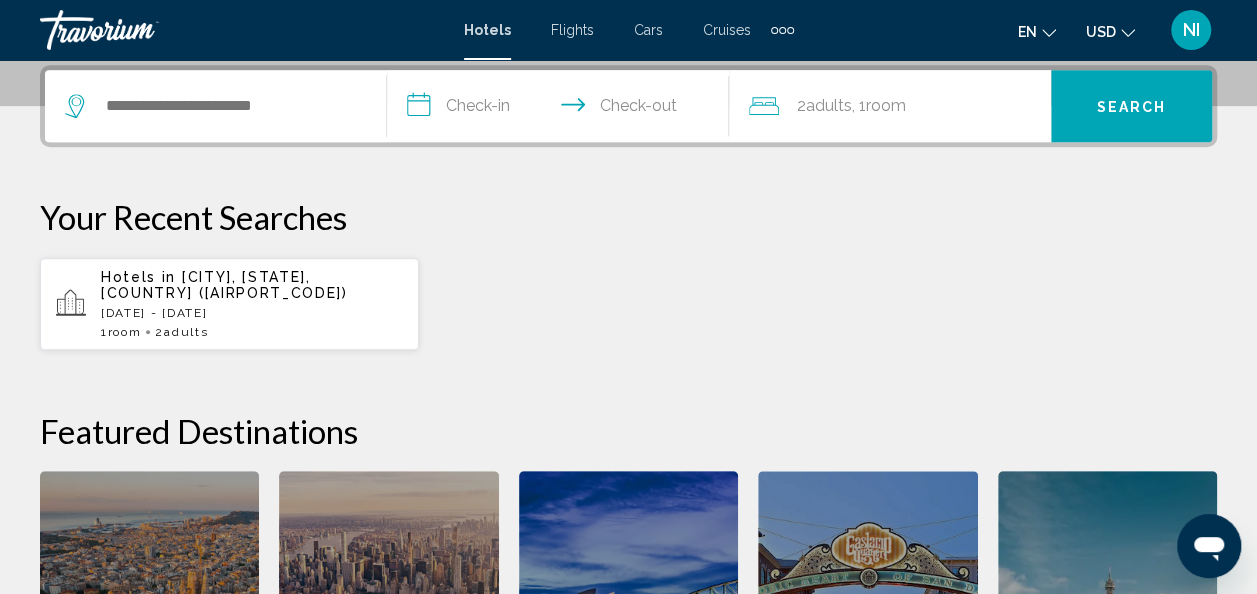 click on "[CITY], [STATE], [COUNTRY] ([IATA_CODE])" at bounding box center [224, 285] 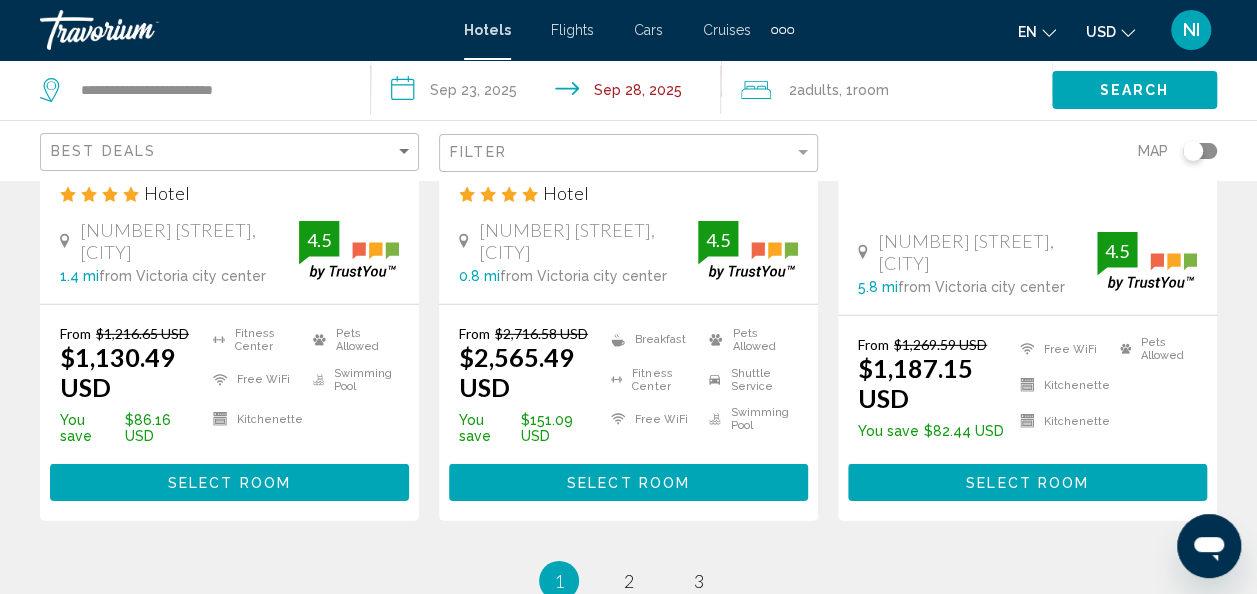 scroll, scrollTop: 2866, scrollLeft: 0, axis: vertical 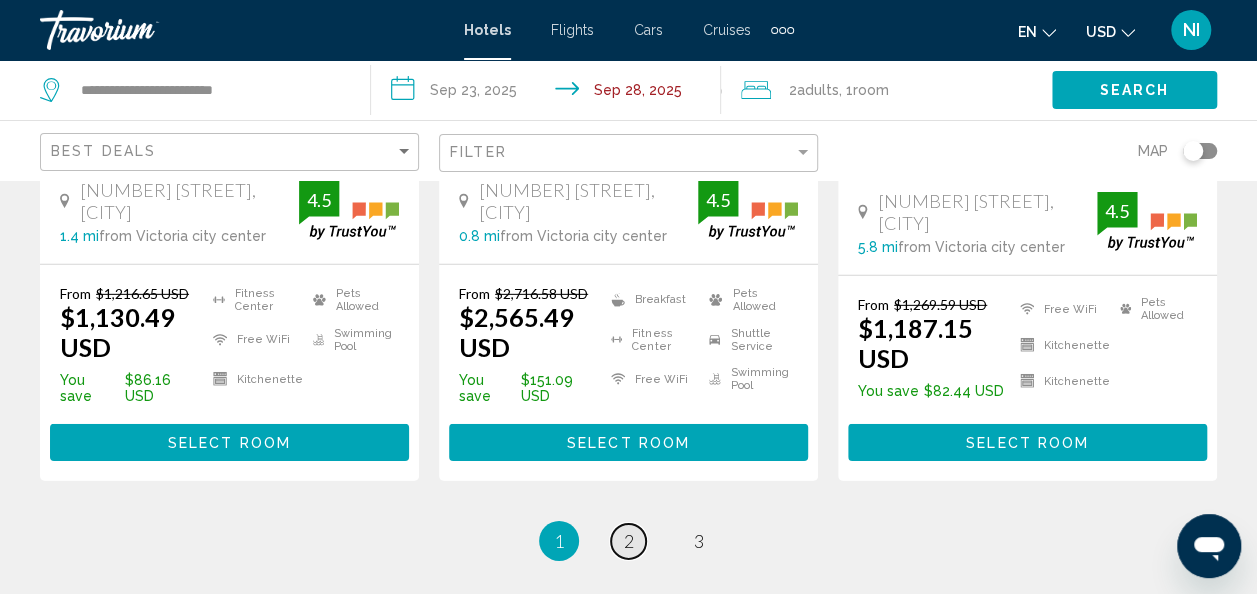click on "2" at bounding box center [629, 541] 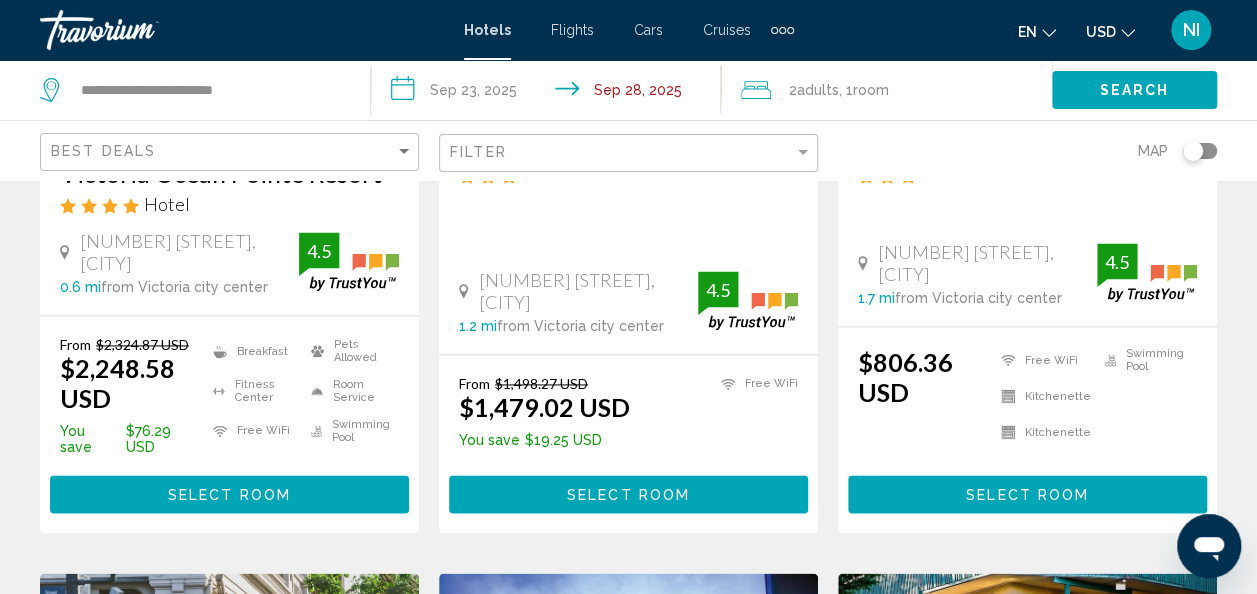 scroll, scrollTop: 1253, scrollLeft: 0, axis: vertical 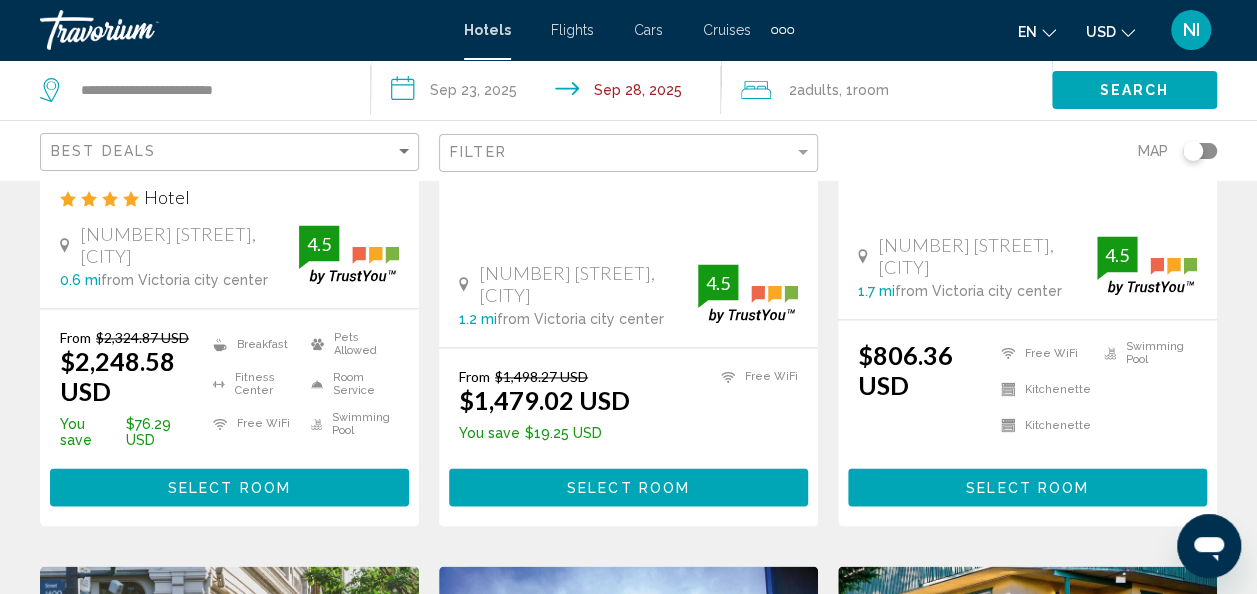 click on "Select Room" at bounding box center [229, 488] 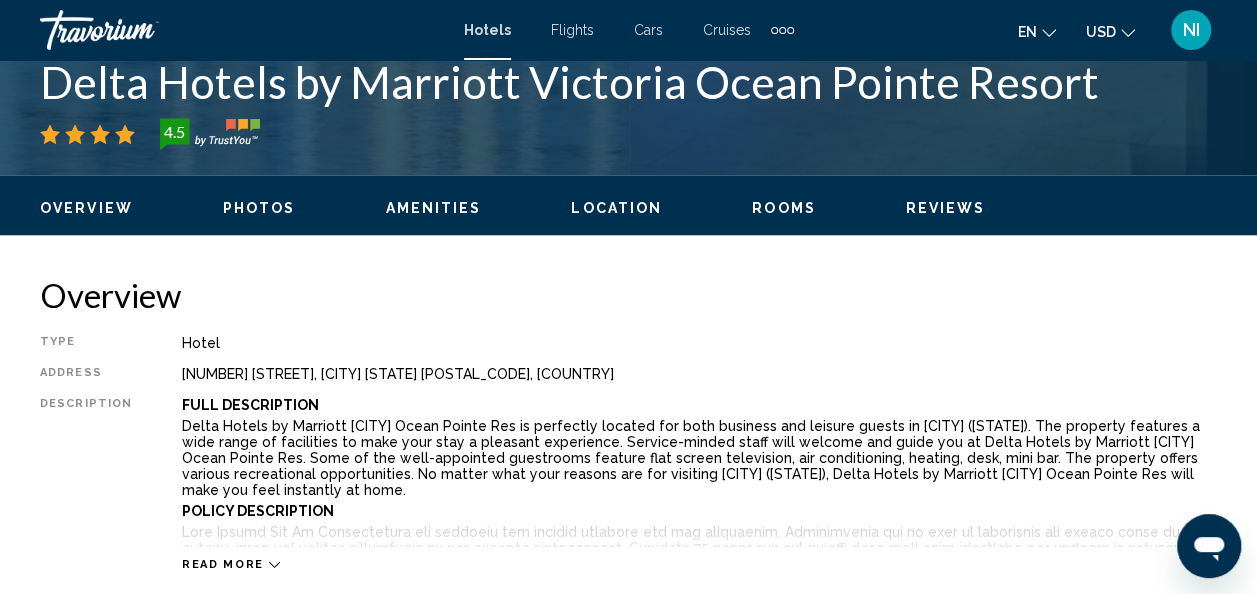 scroll, scrollTop: 838, scrollLeft: 0, axis: vertical 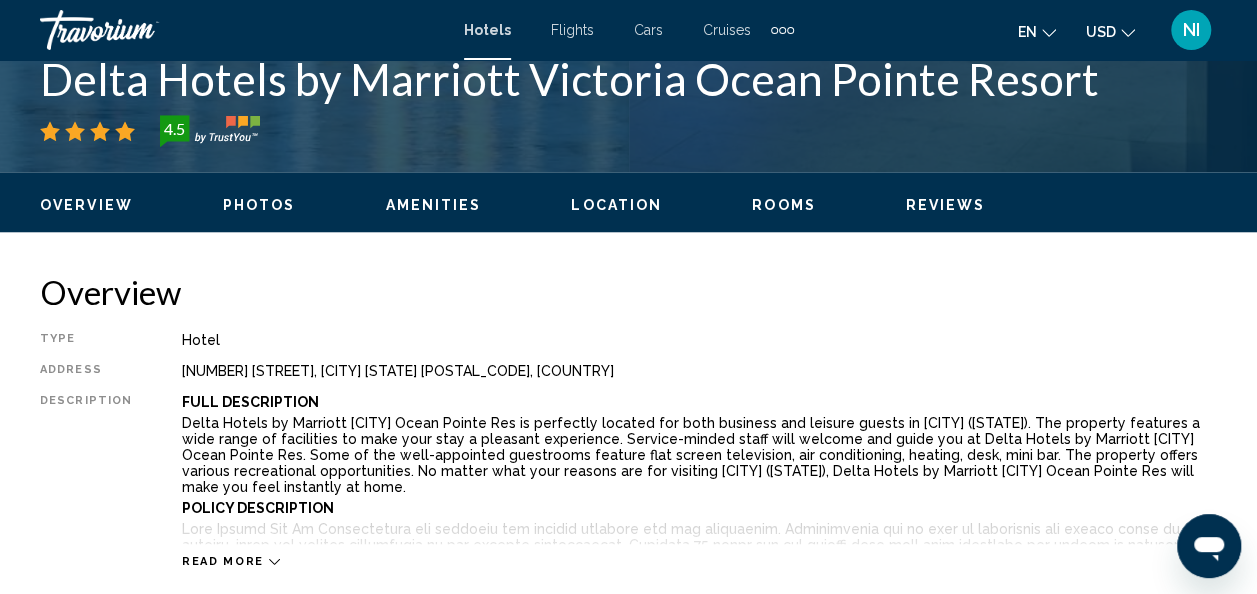 click on "Reviews" at bounding box center [946, 205] 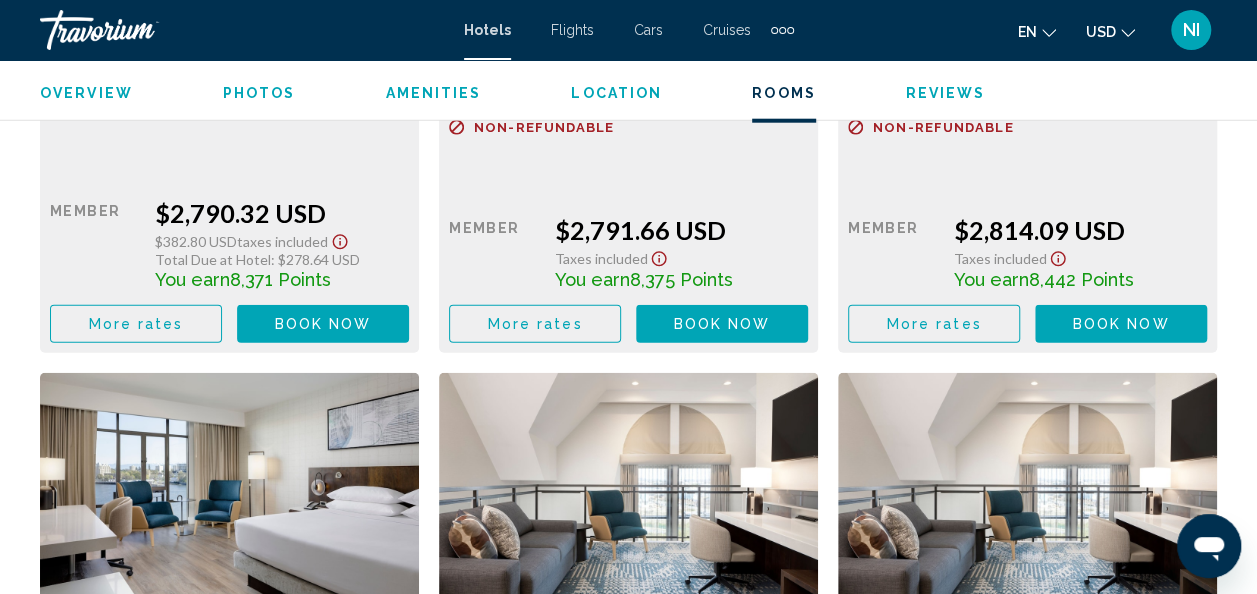 scroll, scrollTop: 6323, scrollLeft: 0, axis: vertical 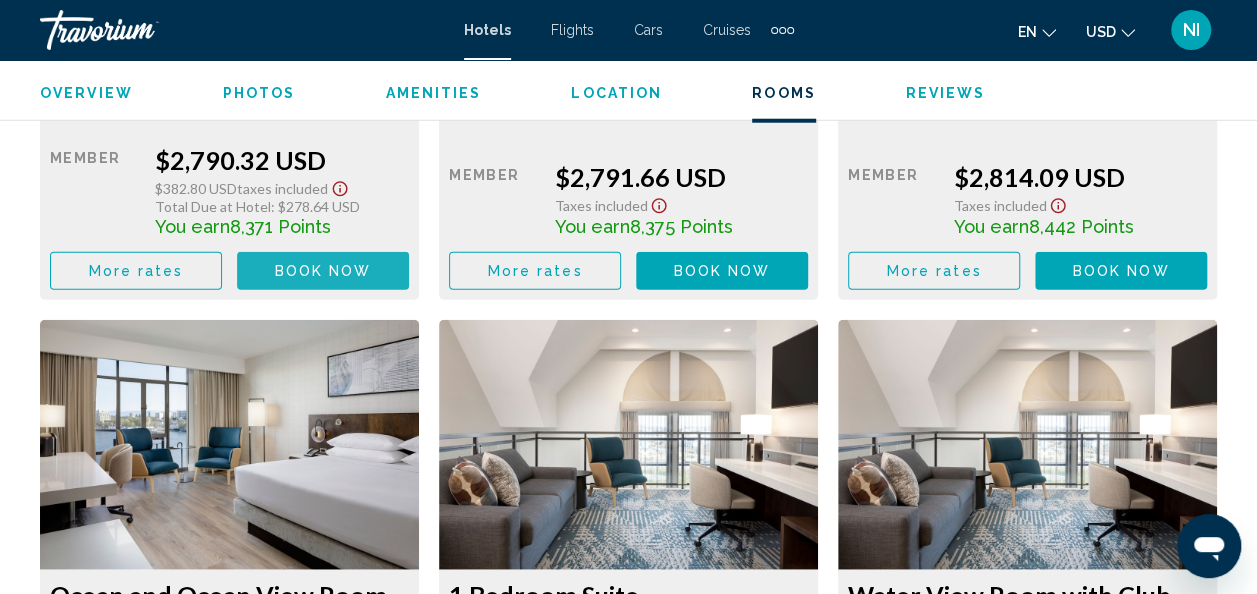click on "Book now" at bounding box center (323, 272) 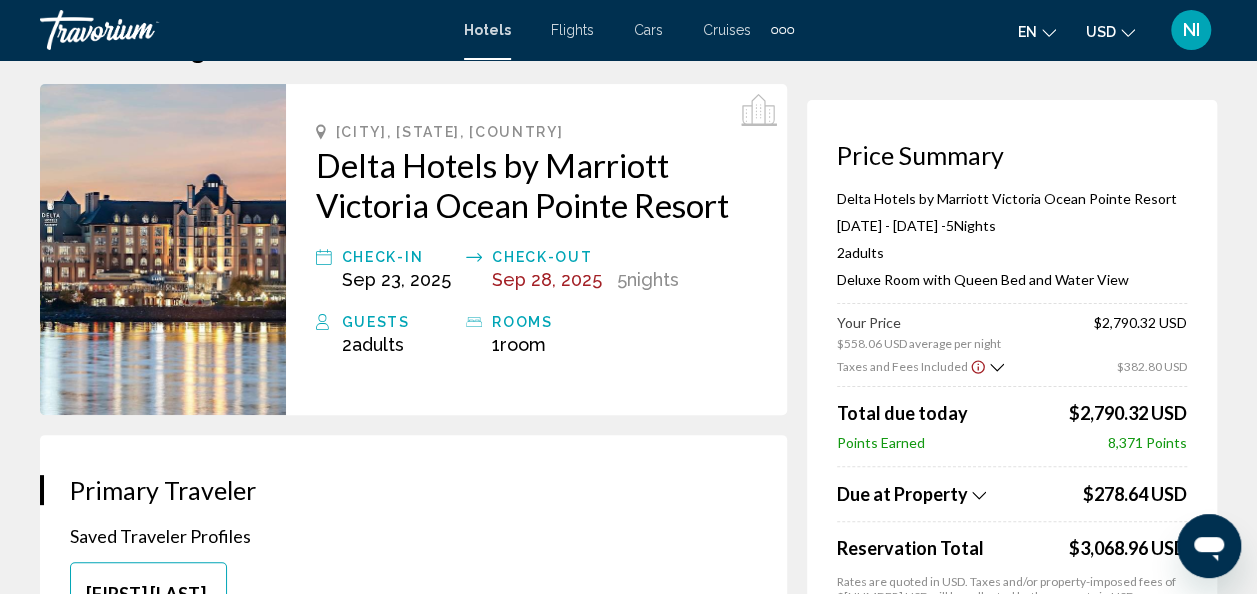 scroll, scrollTop: 0, scrollLeft: 0, axis: both 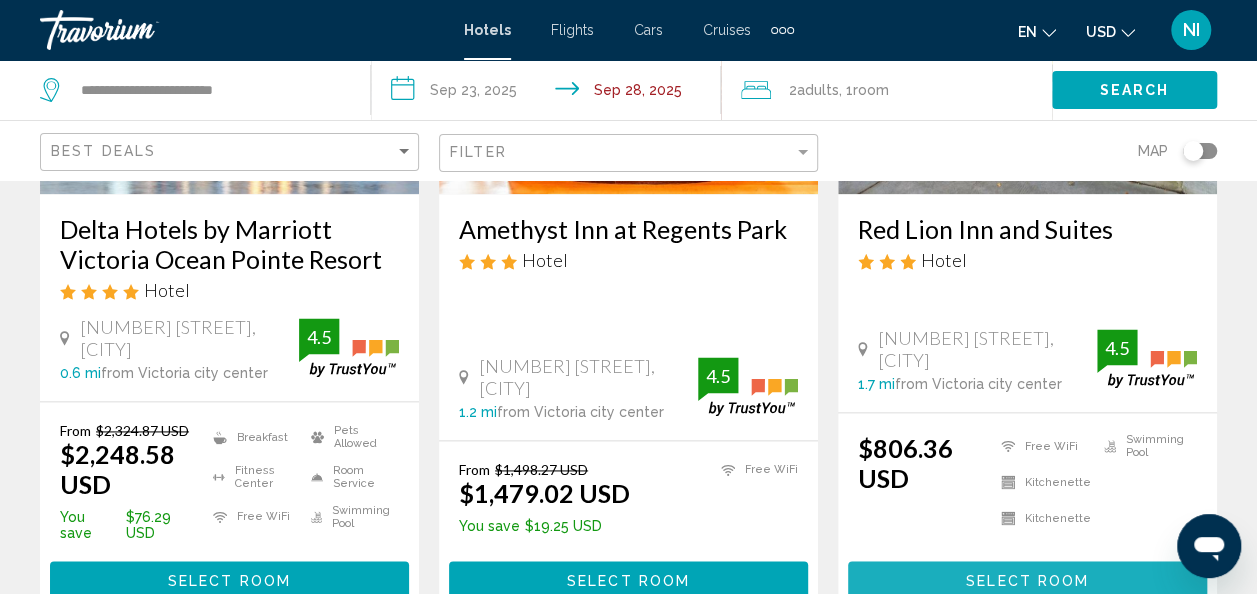 click on "Select Room" at bounding box center (1027, 581) 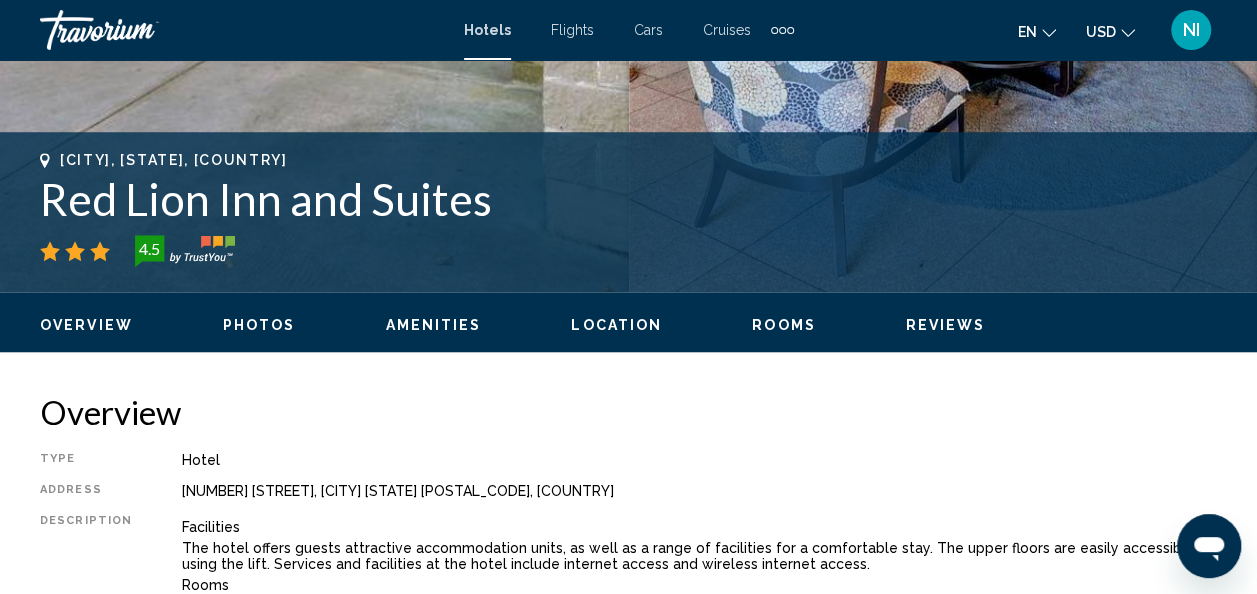 scroll, scrollTop: 731, scrollLeft: 0, axis: vertical 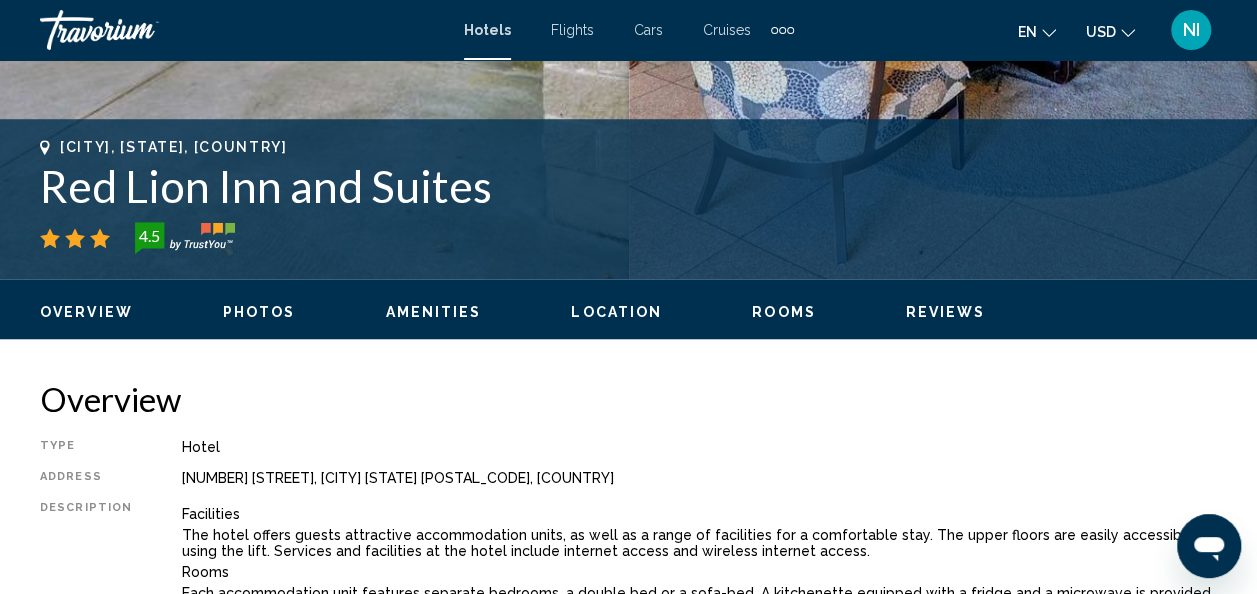 click on "Reviews" at bounding box center (946, 312) 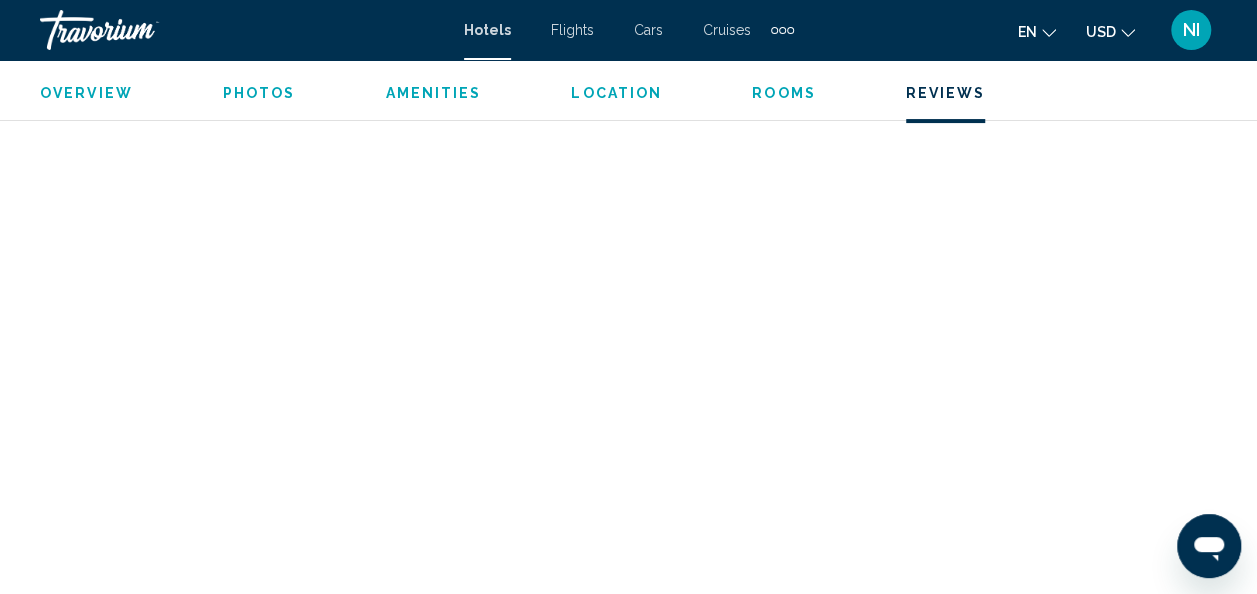 scroll, scrollTop: 7709, scrollLeft: 0, axis: vertical 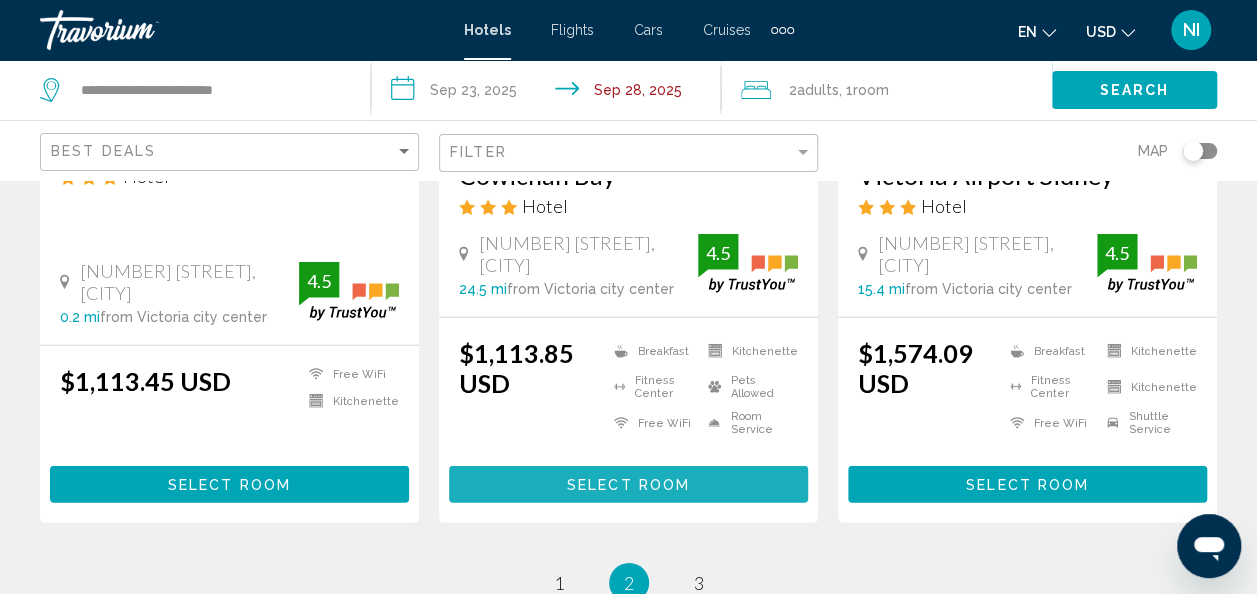 click on "Select Room" at bounding box center [628, 485] 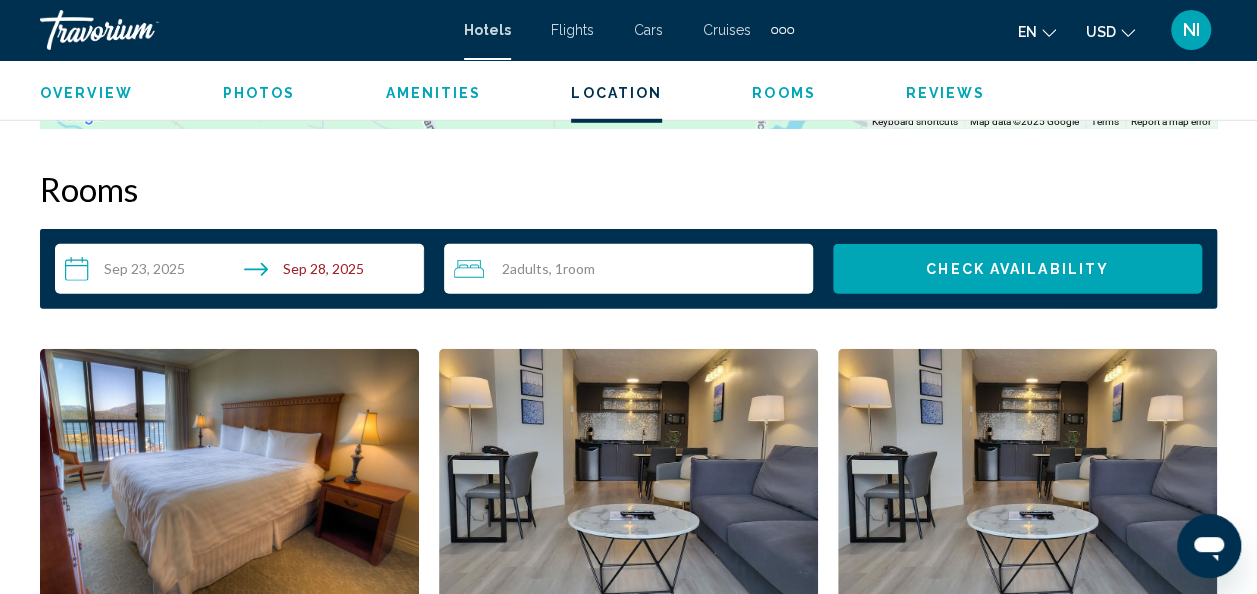 scroll, scrollTop: 2838, scrollLeft: 0, axis: vertical 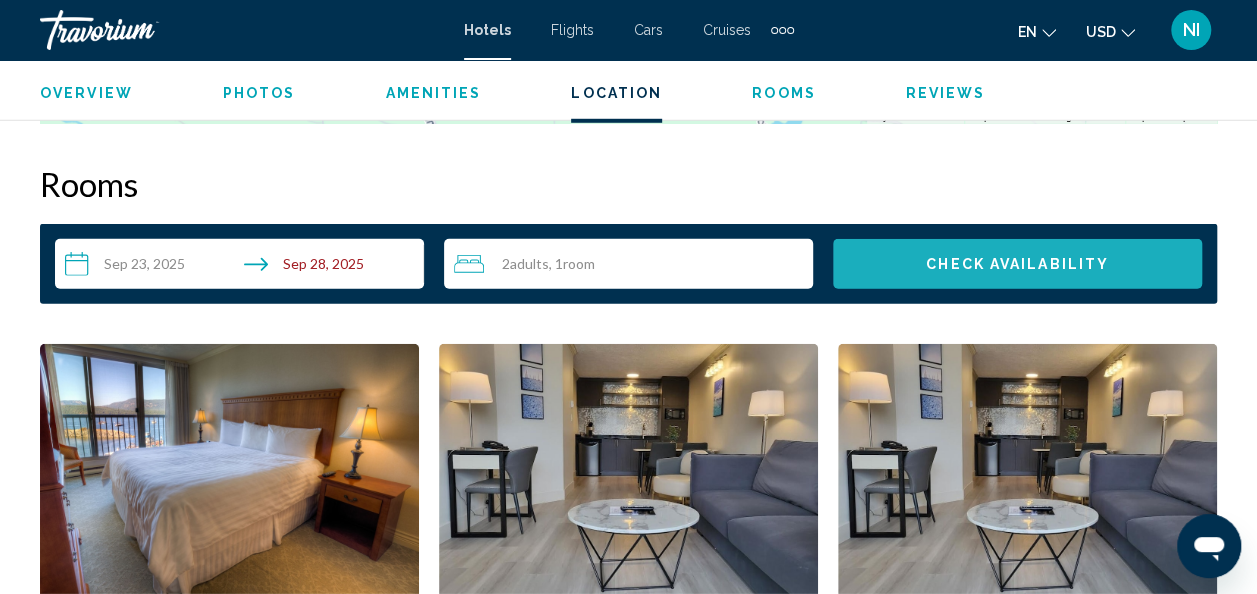 click on "Check Availability" at bounding box center (1017, 265) 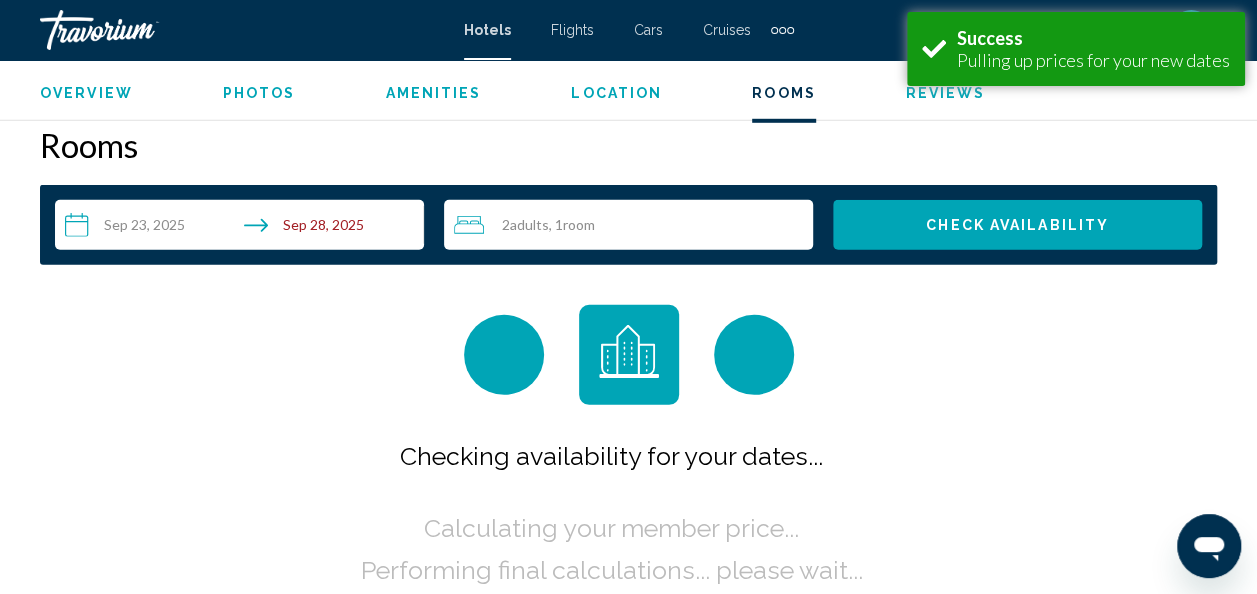 scroll, scrollTop: 2881, scrollLeft: 0, axis: vertical 